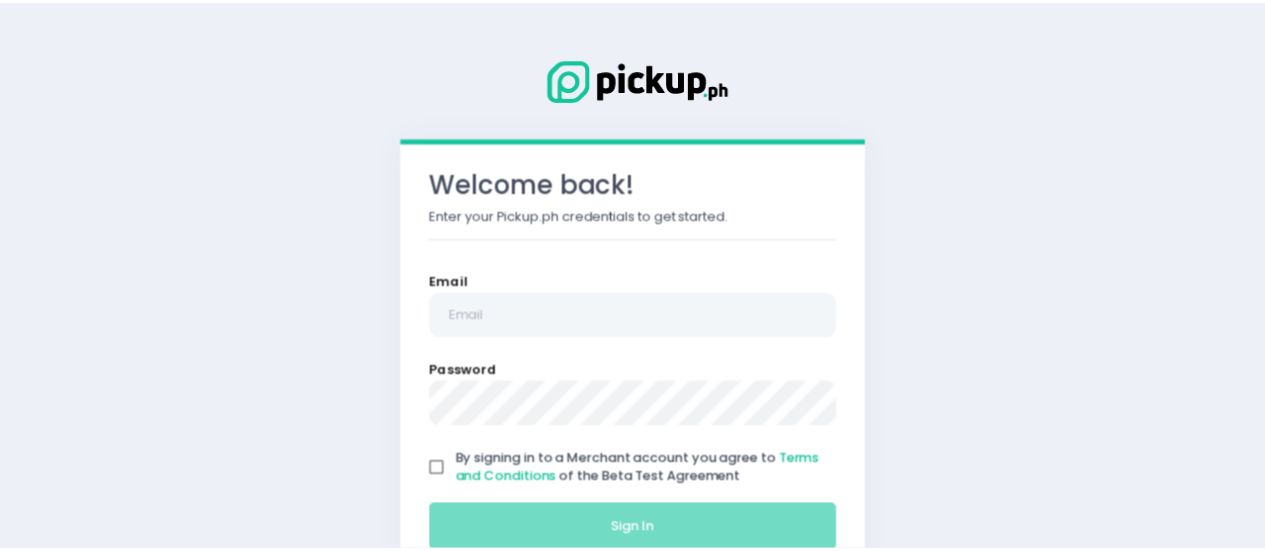 scroll, scrollTop: 0, scrollLeft: 0, axis: both 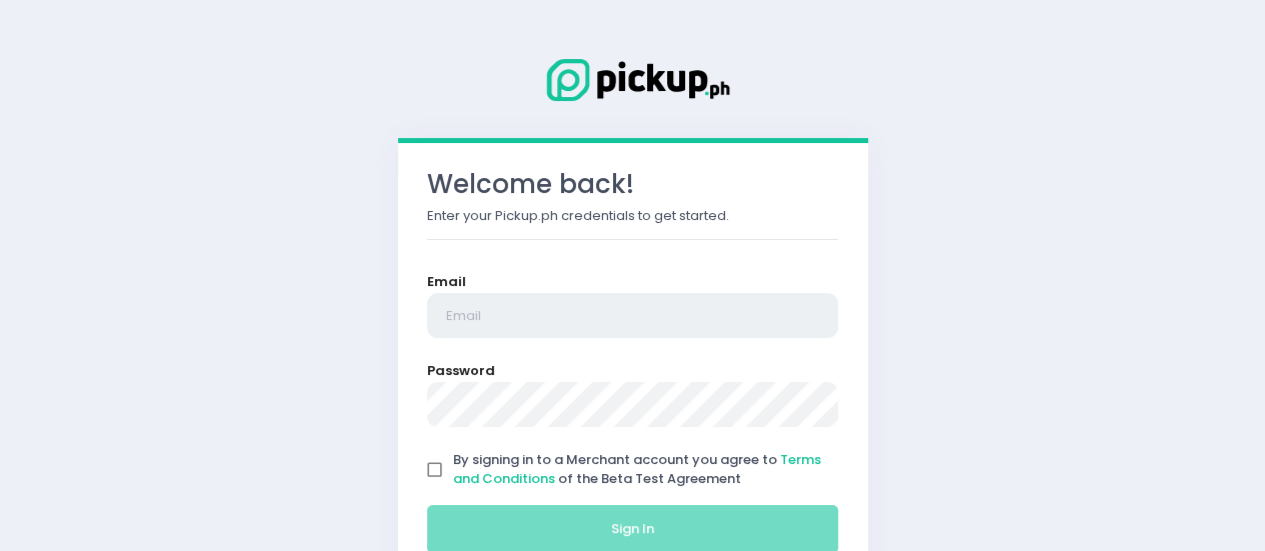 click at bounding box center [633, 316] 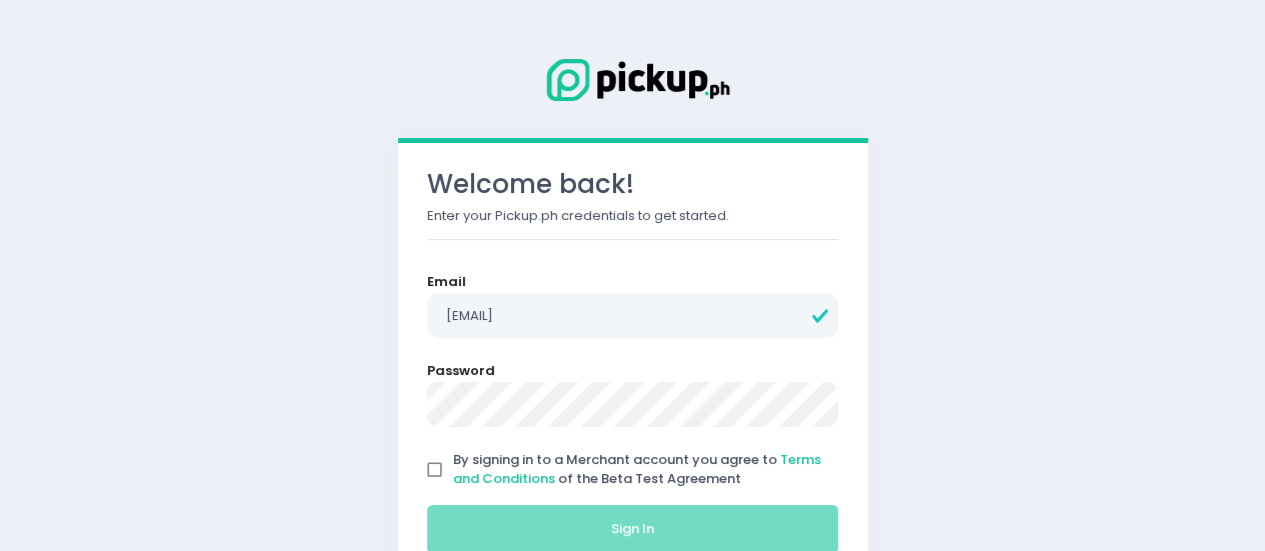 click on "By signing in to a Merchant account you agree to   Terms and Conditions   of the Beta Test Agreement" at bounding box center [435, 470] 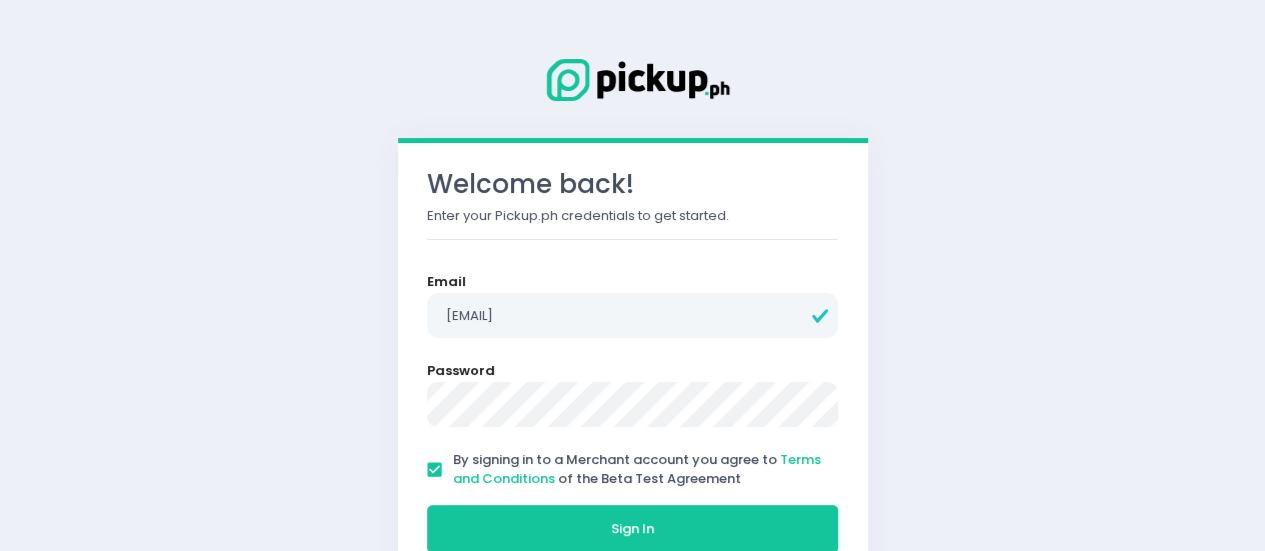 click on "Sign In" at bounding box center [633, 529] 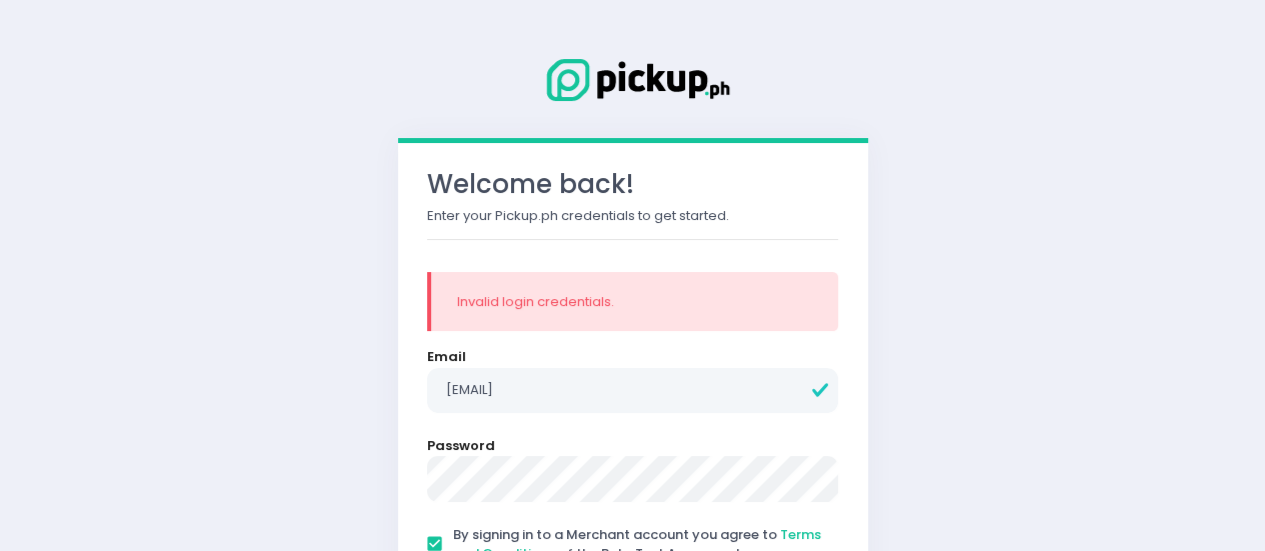 click on "Sign In" at bounding box center [633, 604] 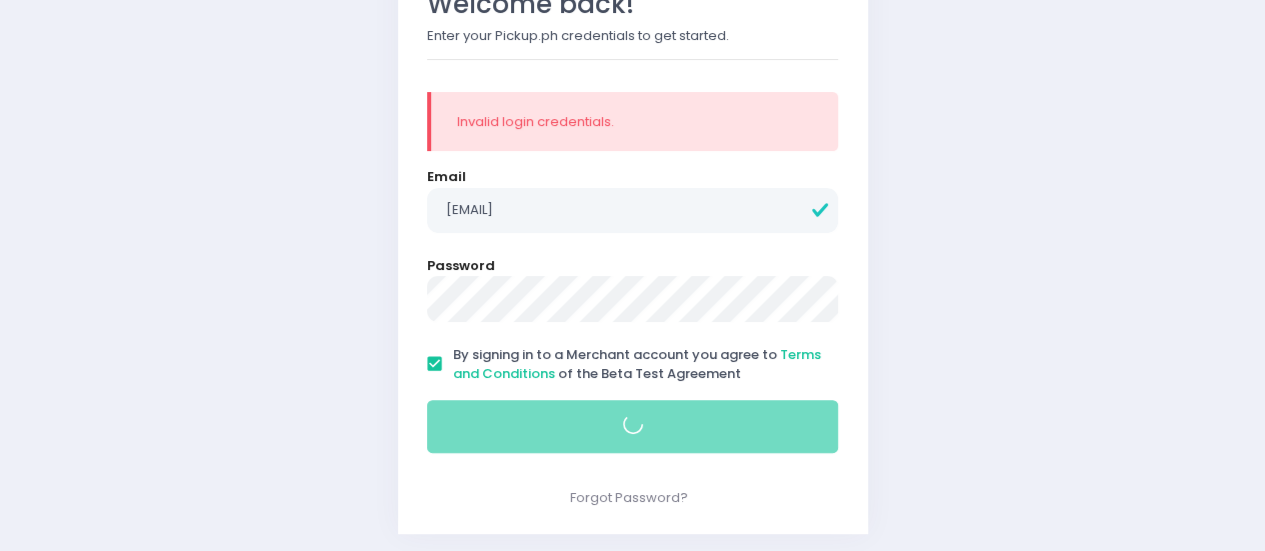 scroll, scrollTop: 184, scrollLeft: 0, axis: vertical 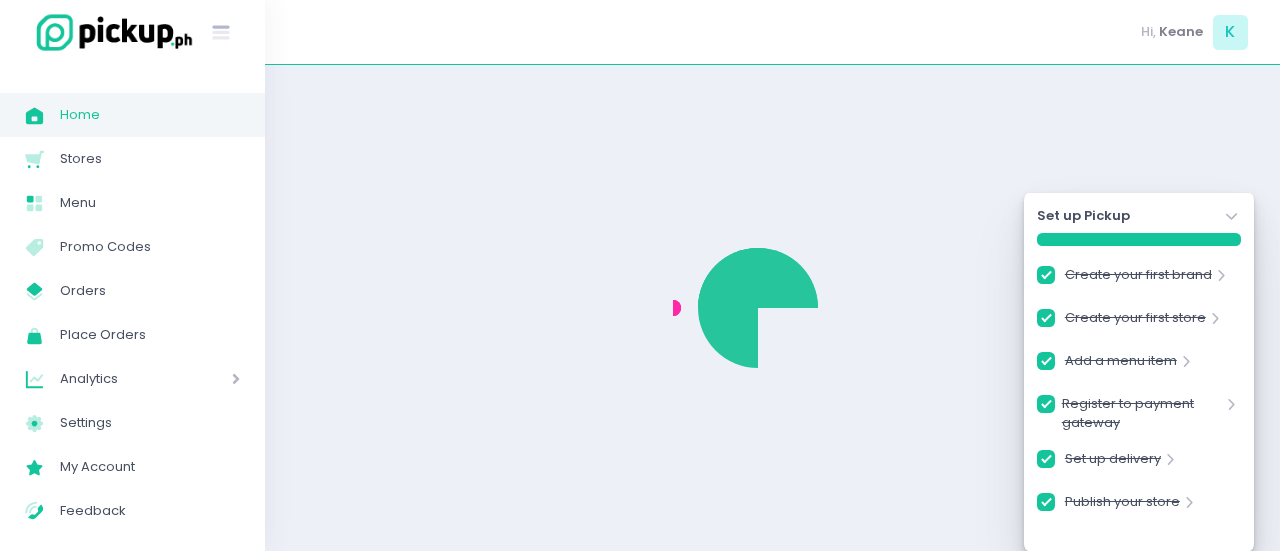 checkbox on "true" 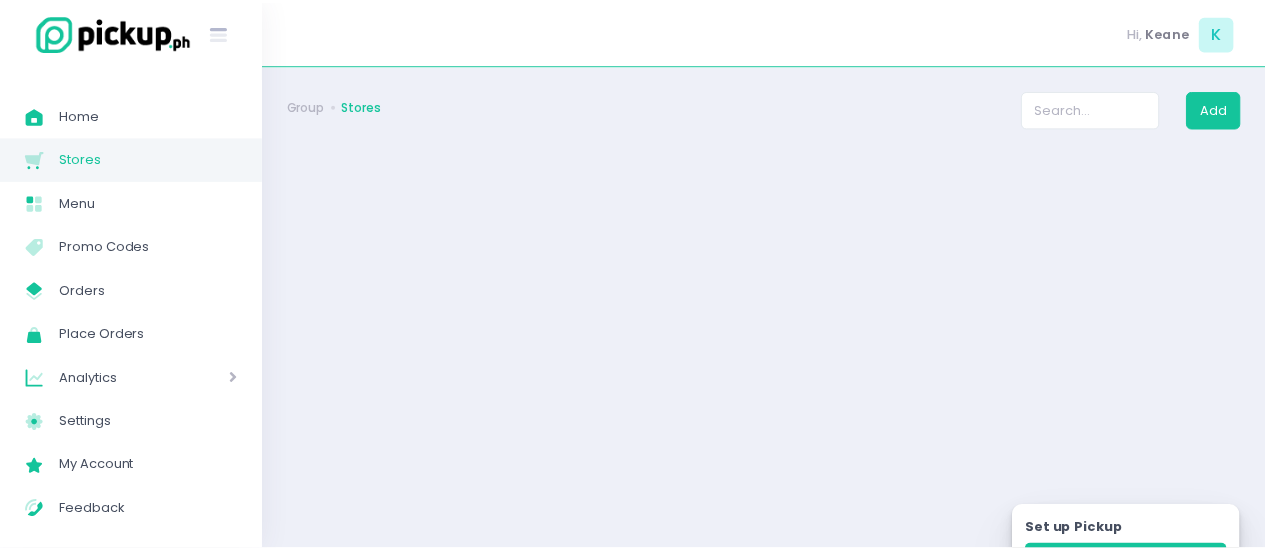 scroll, scrollTop: 0, scrollLeft: 0, axis: both 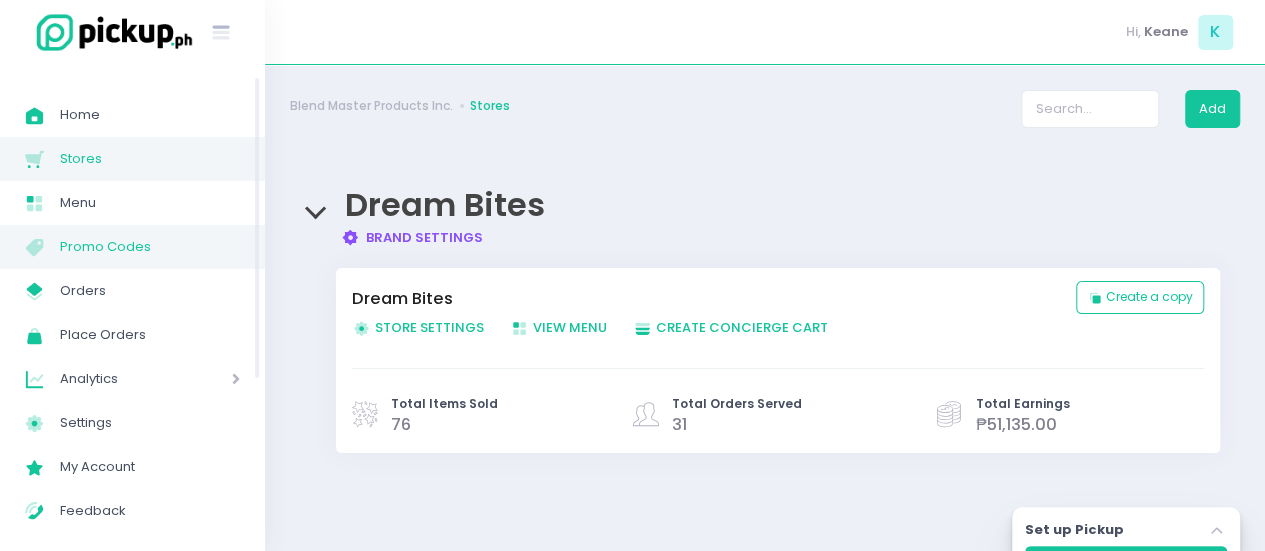 click on "Promo Codes" at bounding box center [150, 247] 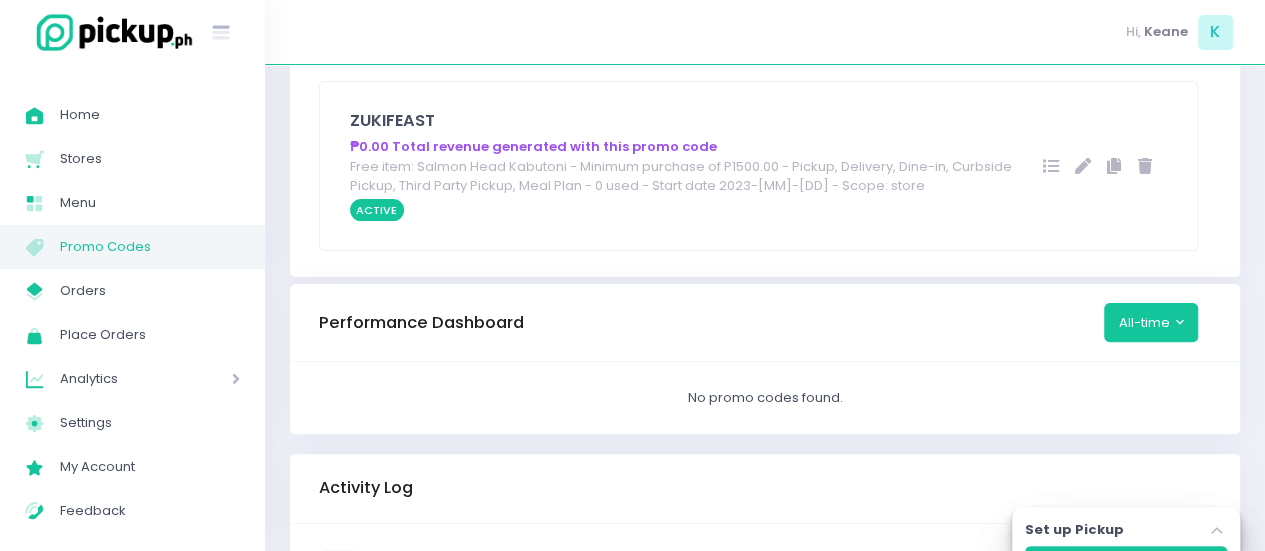 scroll, scrollTop: 0, scrollLeft: 0, axis: both 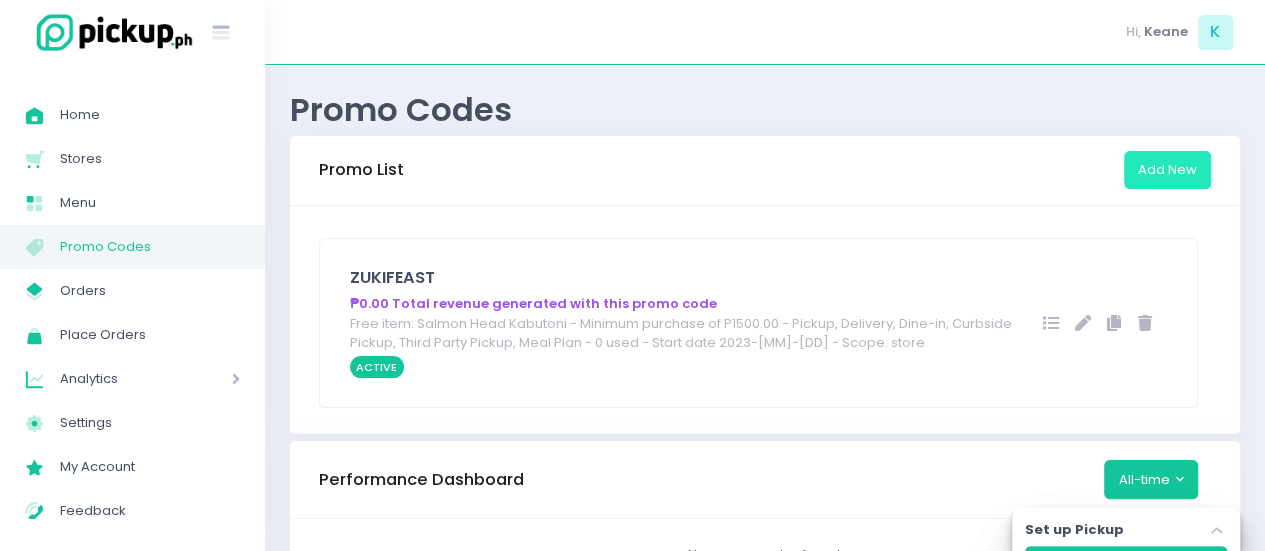 click on "Add New" at bounding box center [1167, 170] 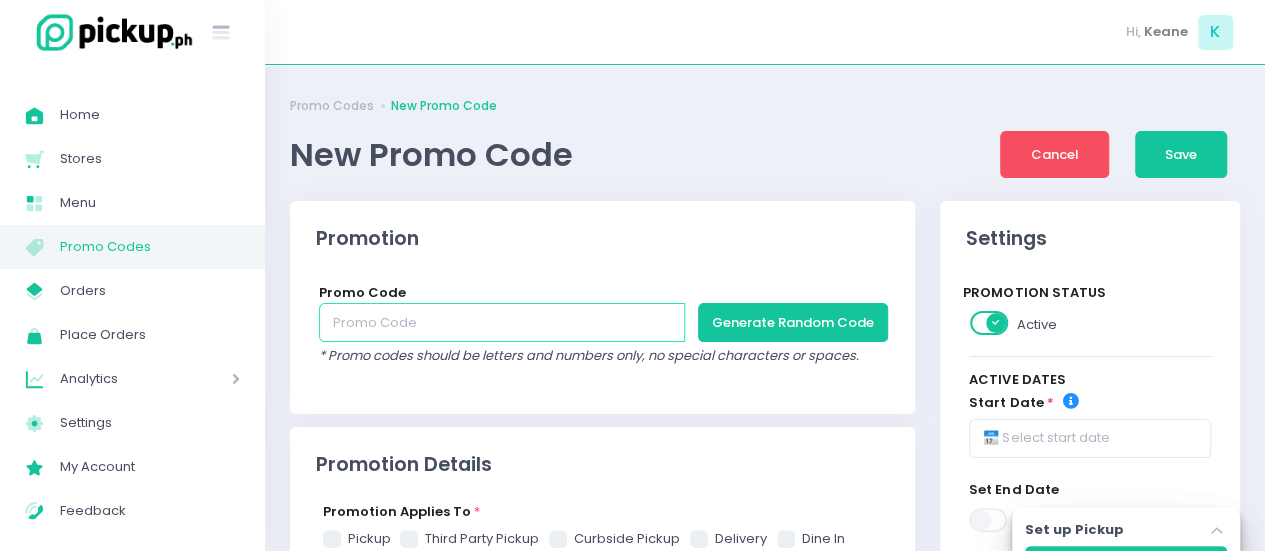 click at bounding box center [501, 322] 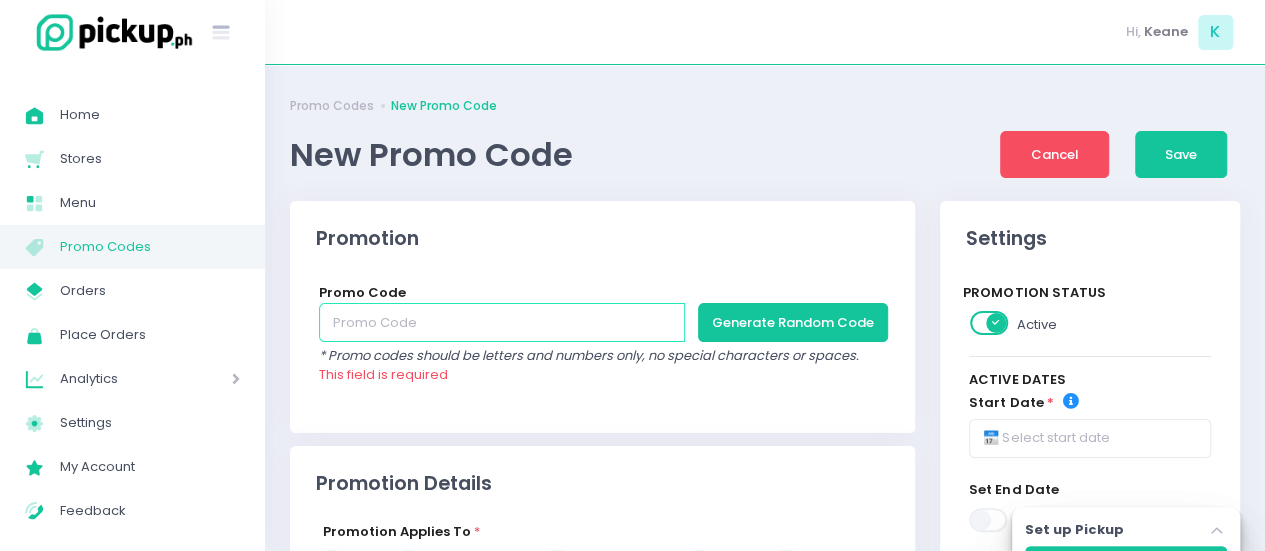 type on "D" 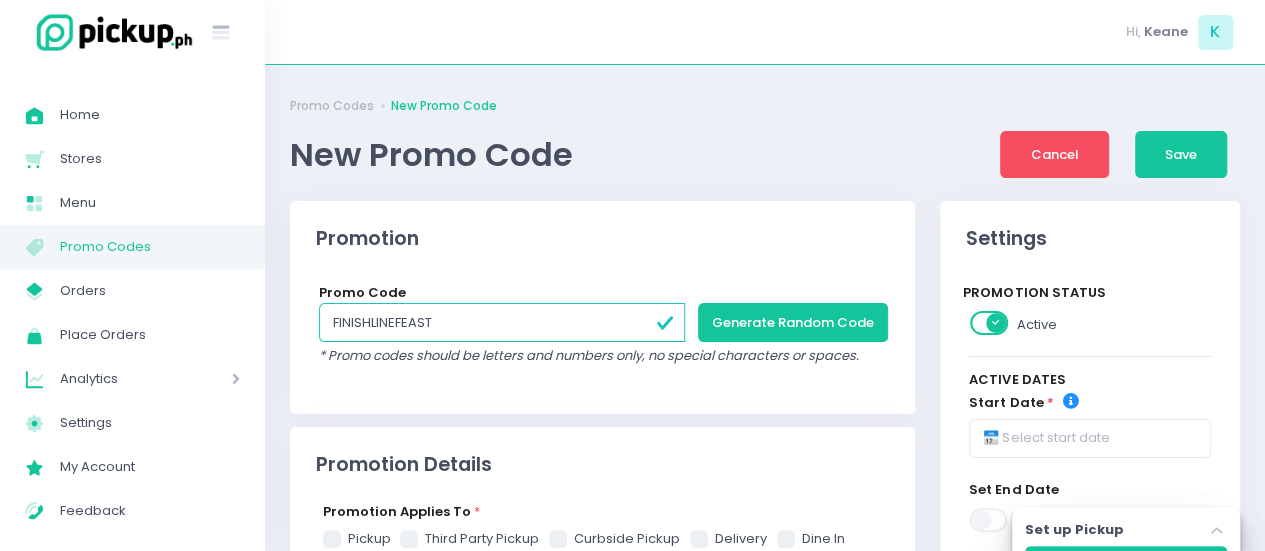 type on "FINISHLINEFEAST" 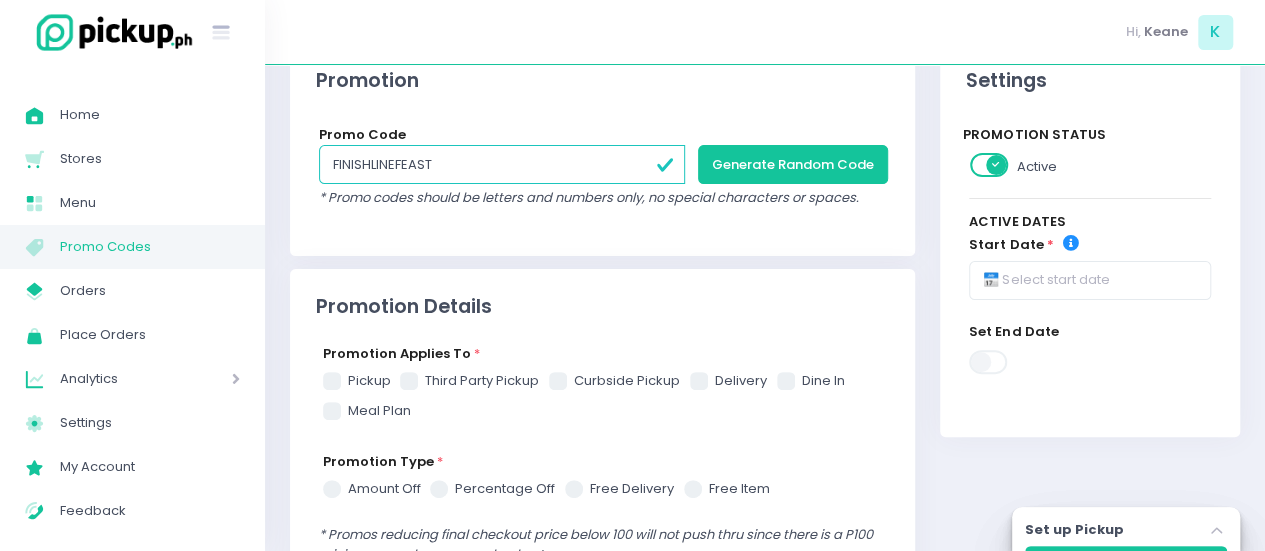 scroll, scrollTop: 213, scrollLeft: 0, axis: vertical 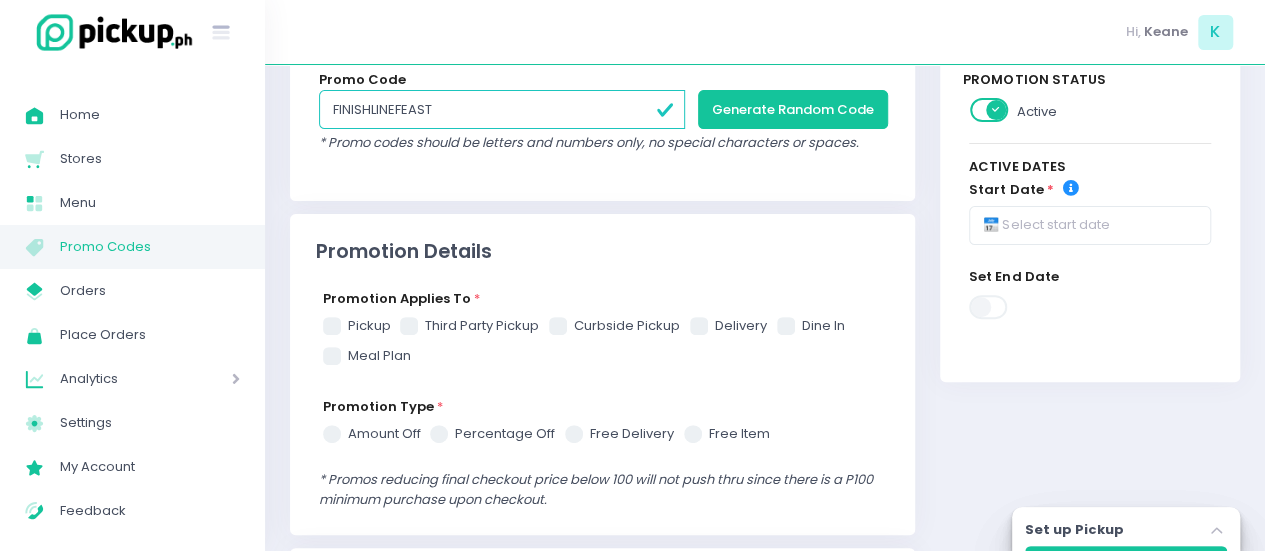 click on "pickup" at bounding box center [357, 326] 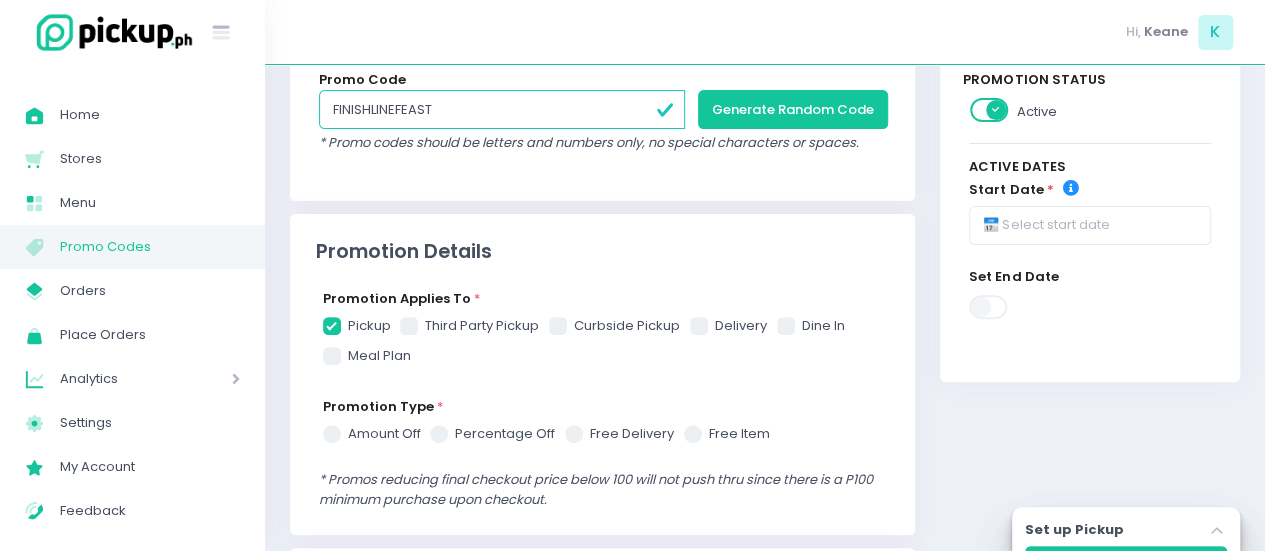 checkbox on "true" 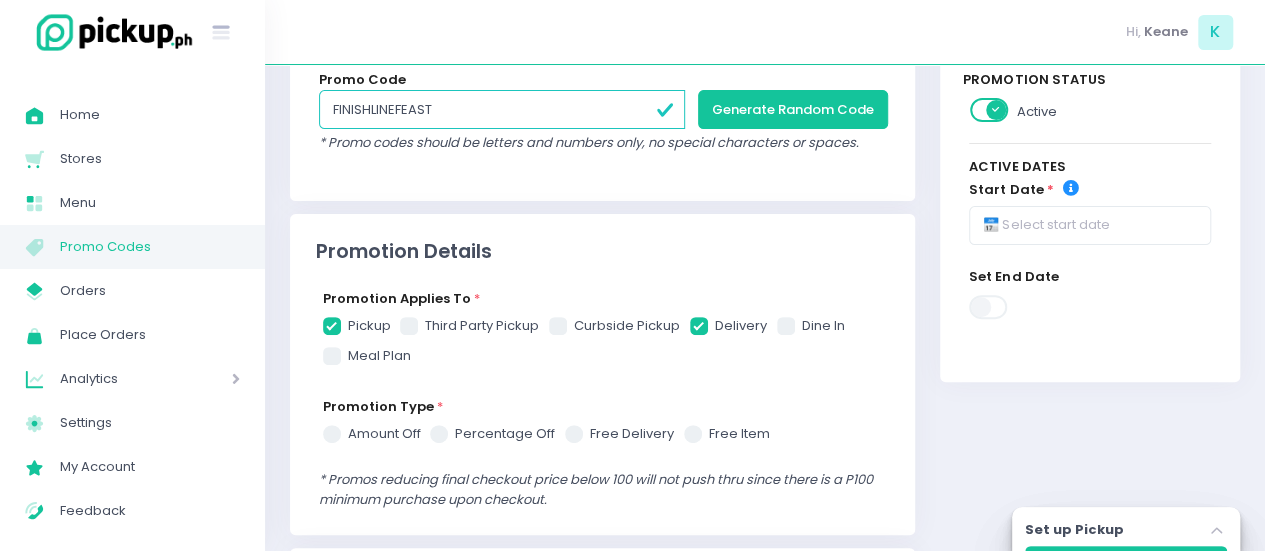 checkbox on "true" 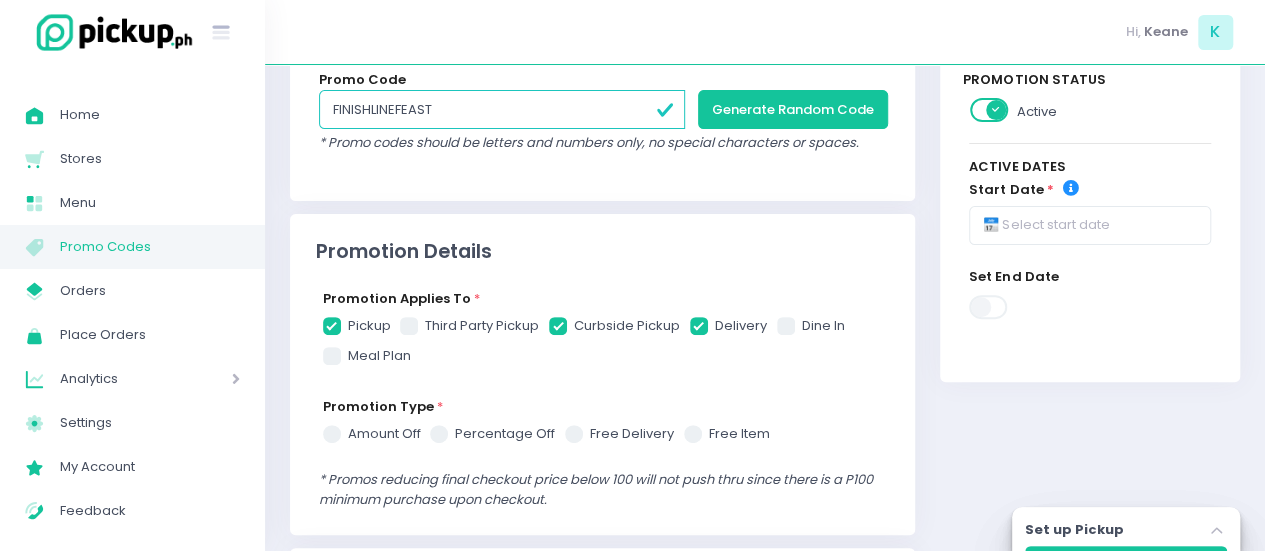 checkbox on "true" 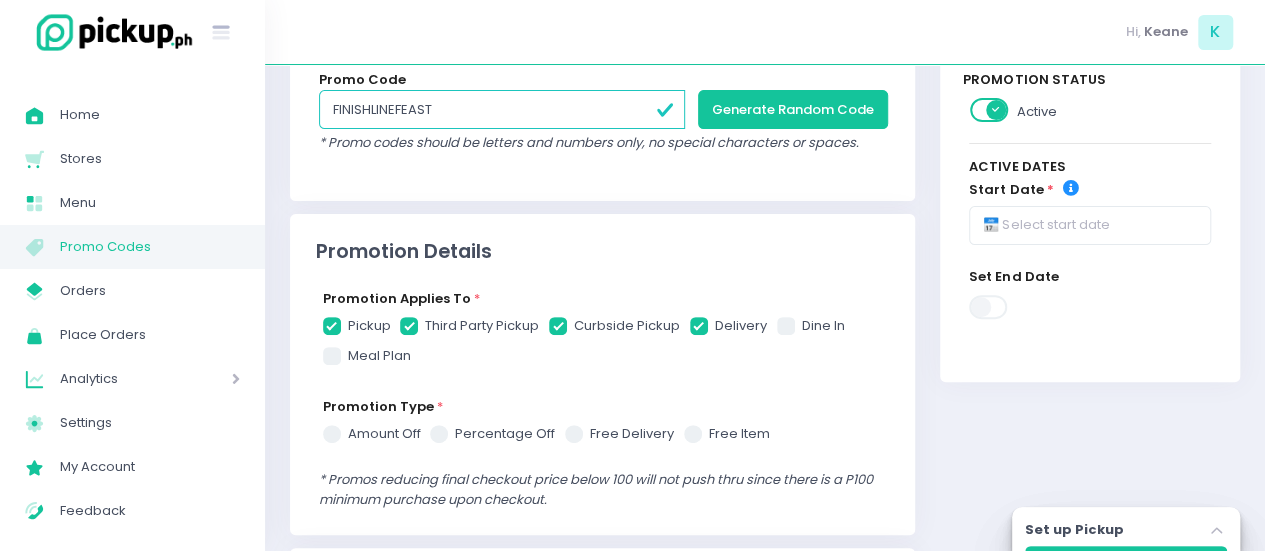 checkbox on "true" 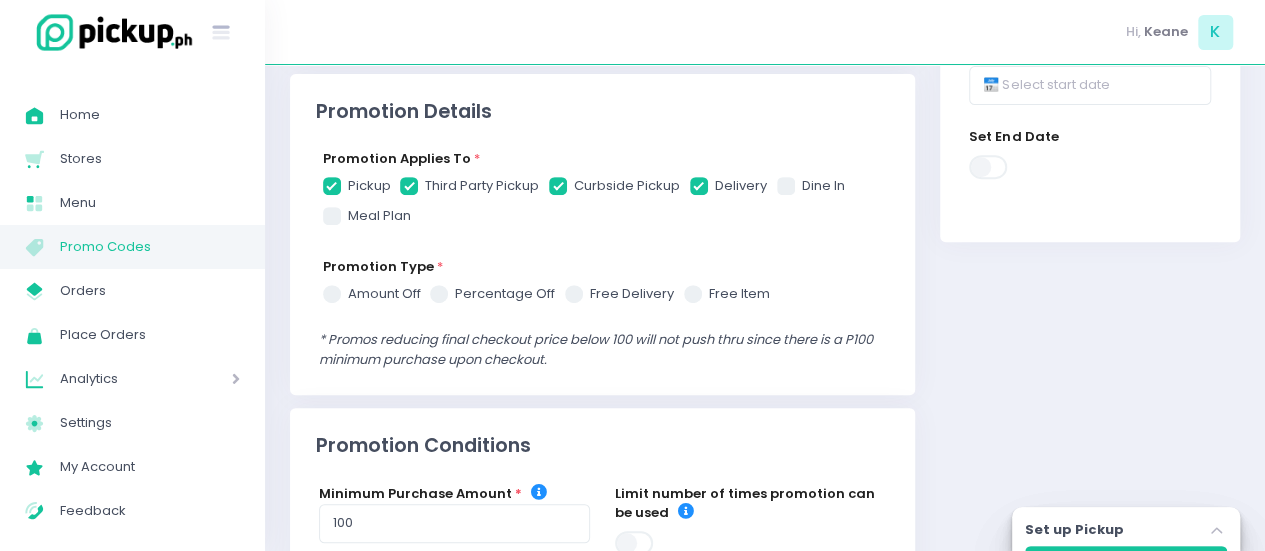scroll, scrollTop: 357, scrollLeft: 0, axis: vertical 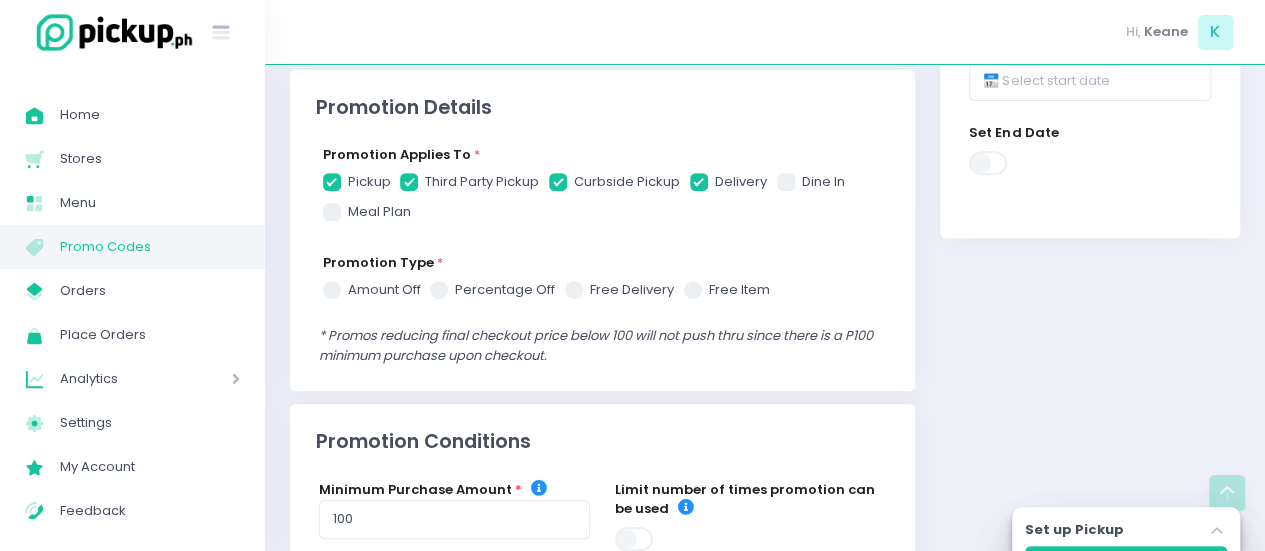 click at bounding box center [439, 290] 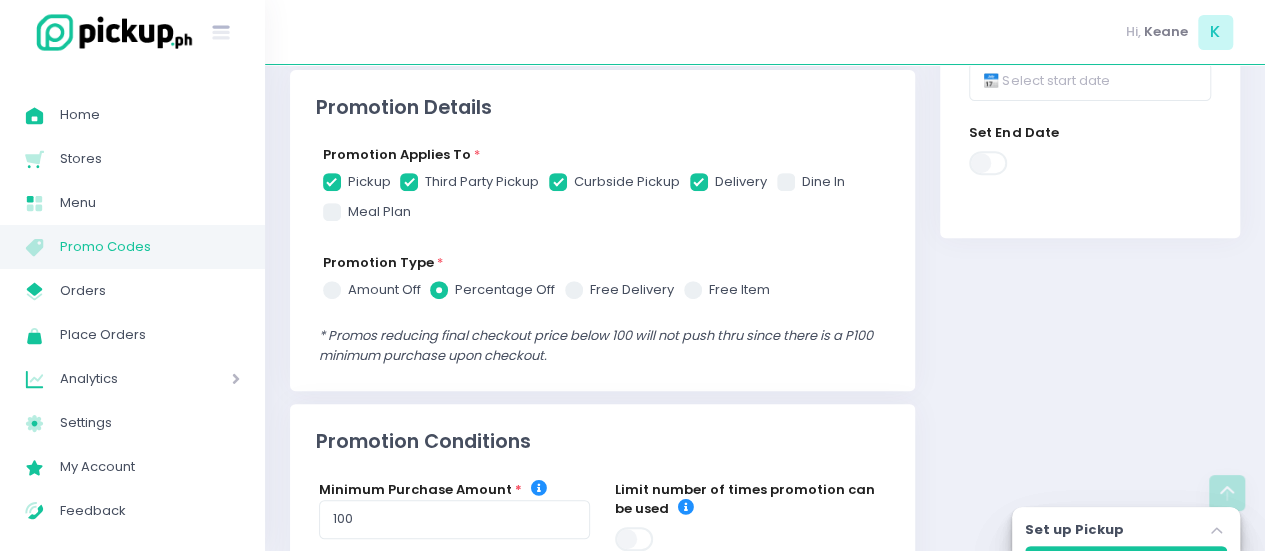 checkbox on "true" 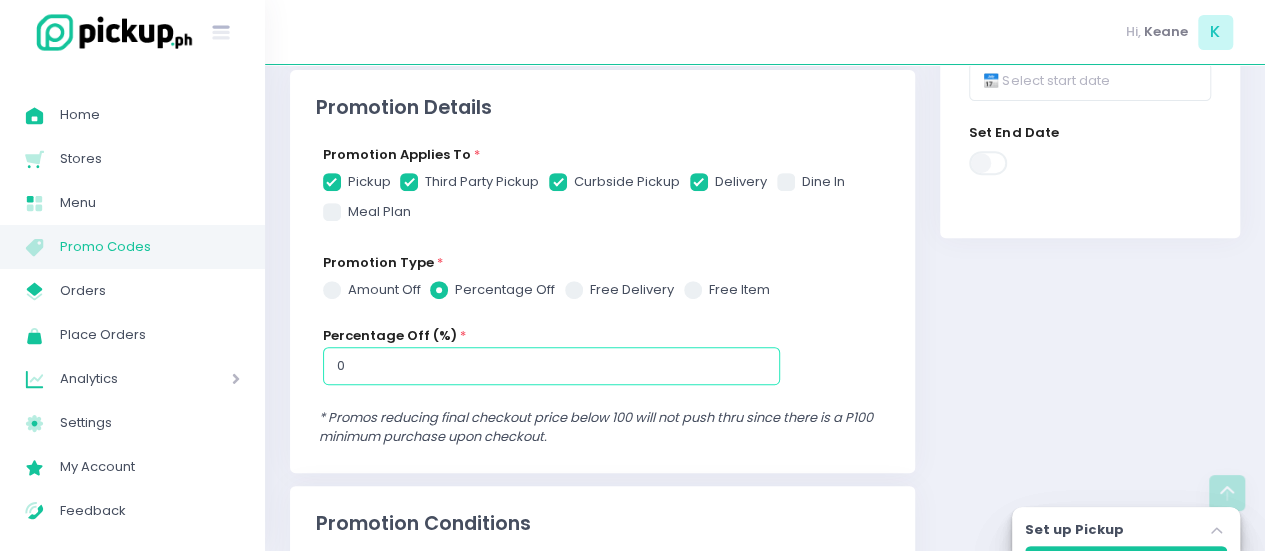 click on "0" at bounding box center [551, 366] 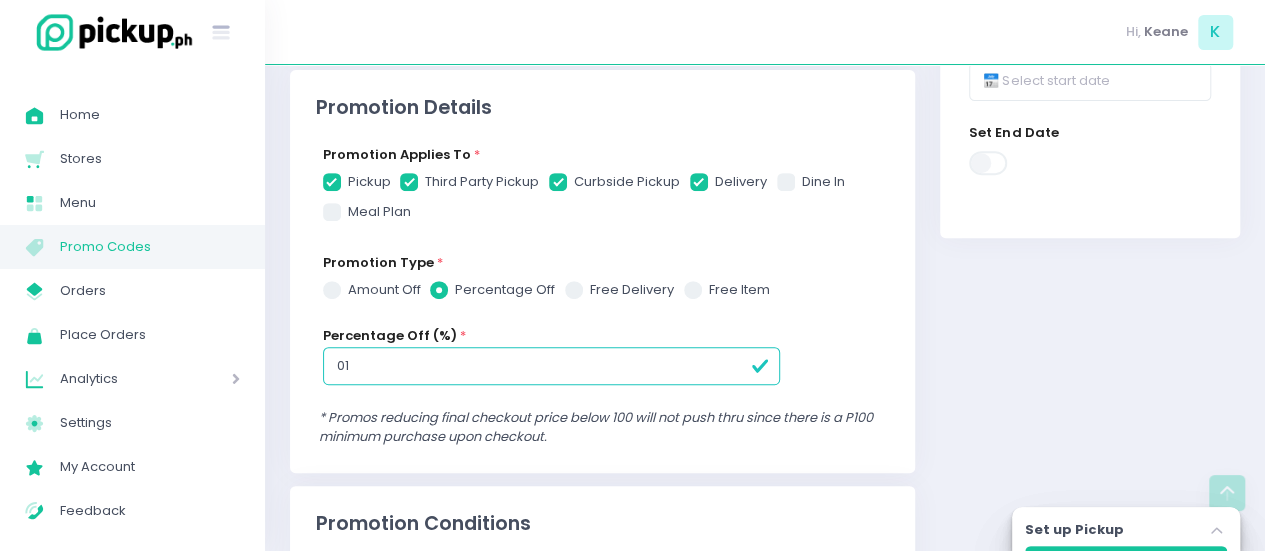 checkbox on "true" 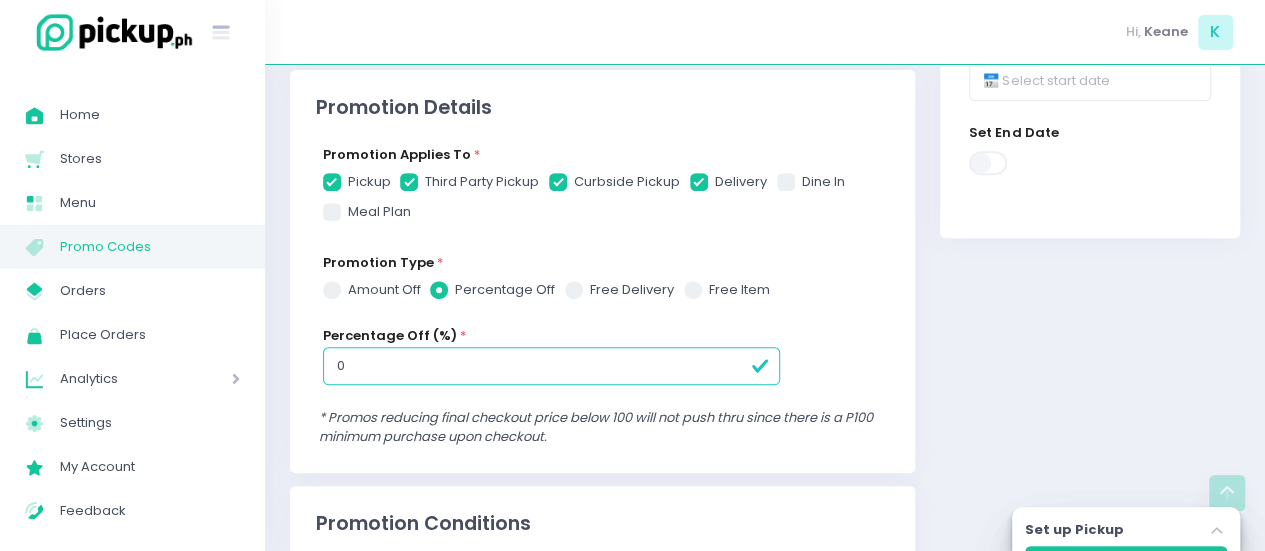 checkbox on "true" 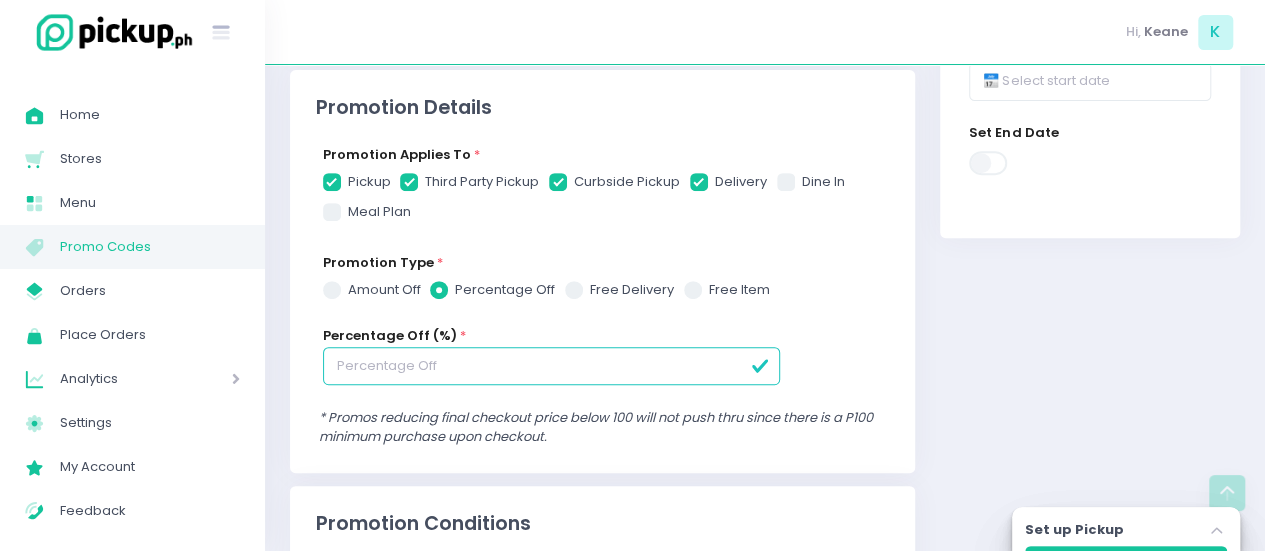 checkbox on "true" 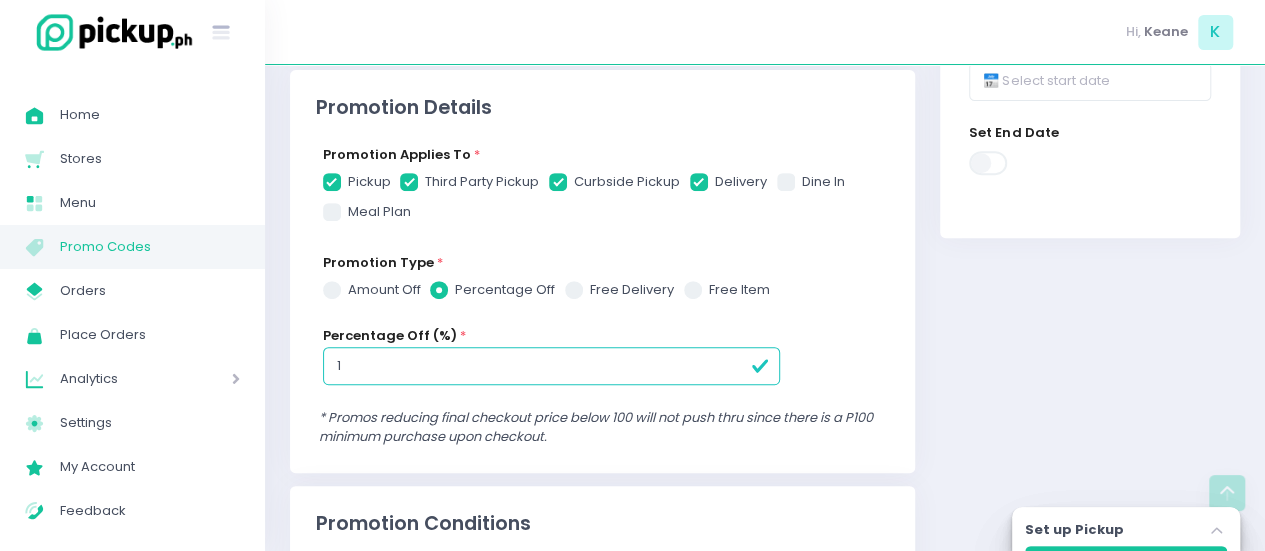 checkbox on "true" 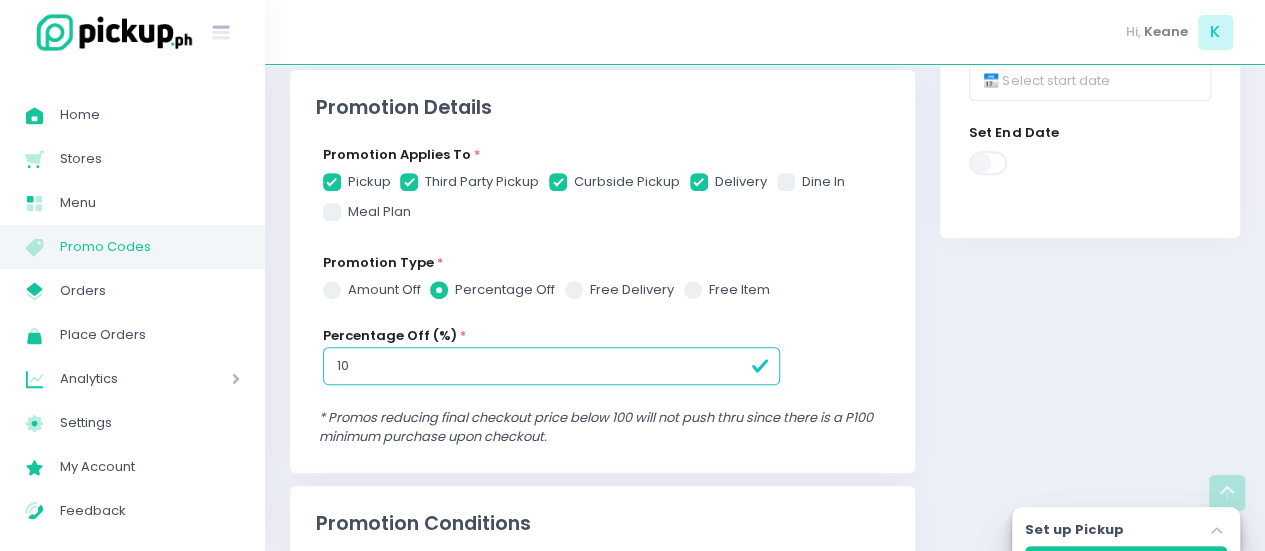 type on "10" 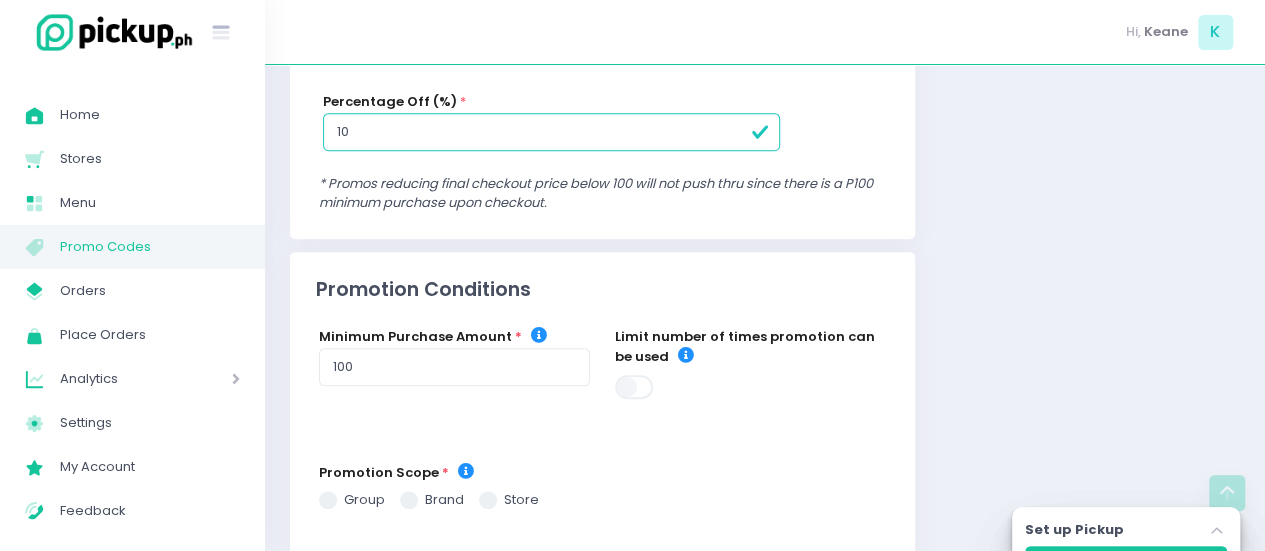 scroll, scrollTop: 650, scrollLeft: 0, axis: vertical 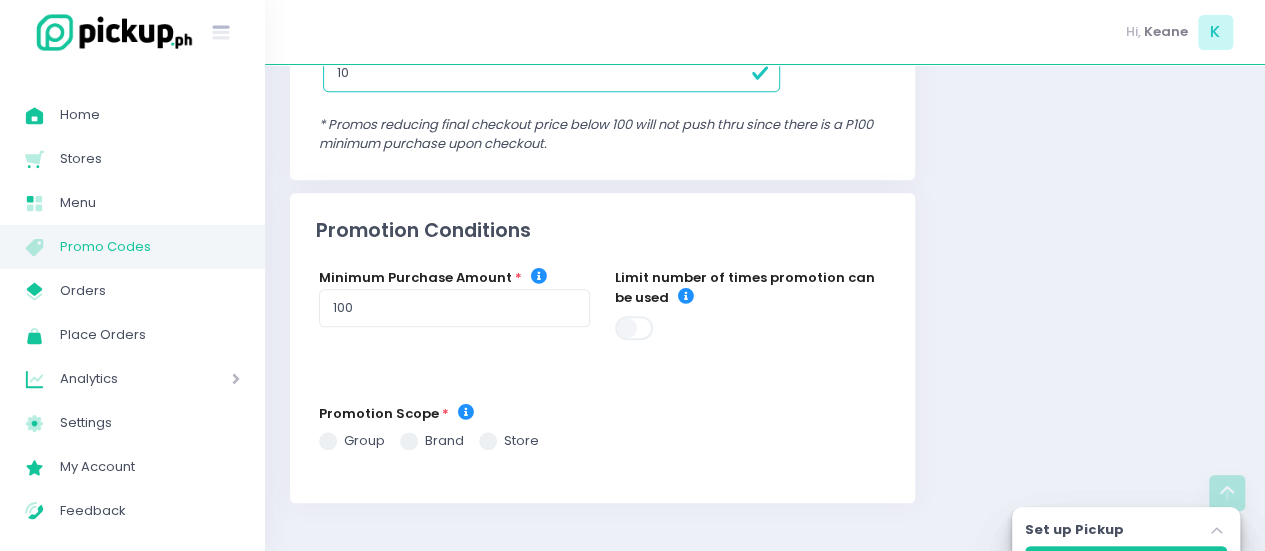 click on "group" at bounding box center [352, 441] 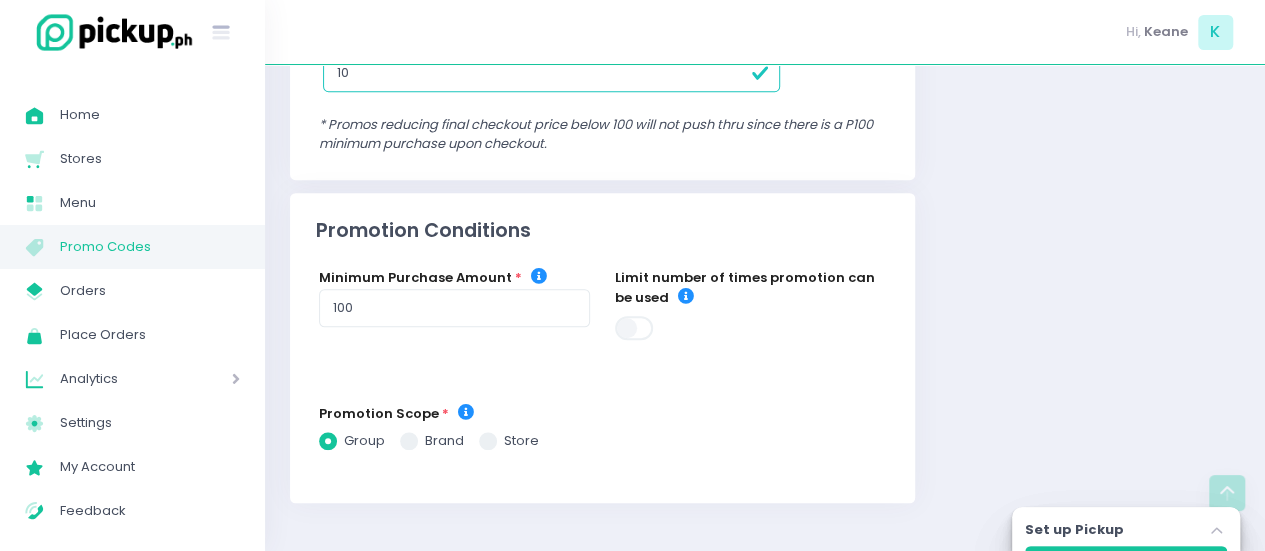 checkbox on "true" 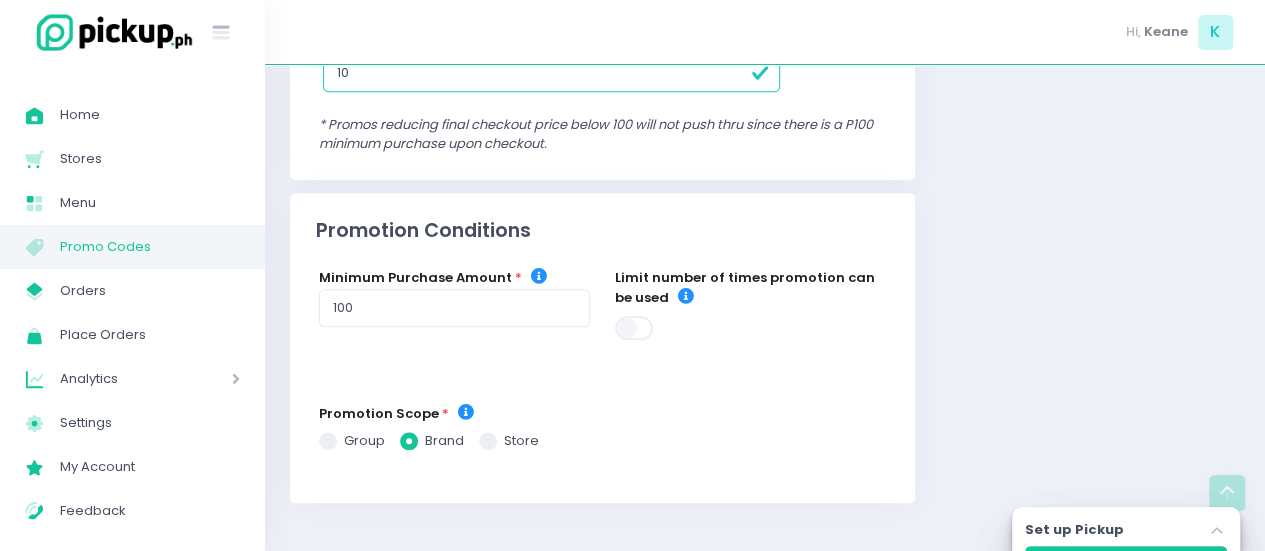 checkbox on "true" 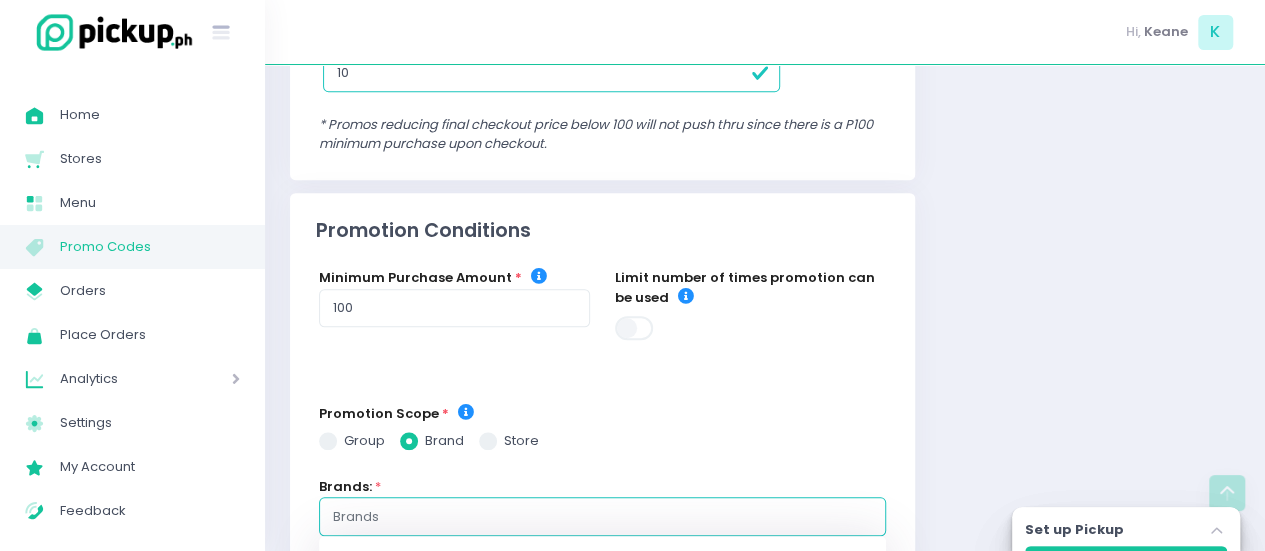 click at bounding box center [602, 518] 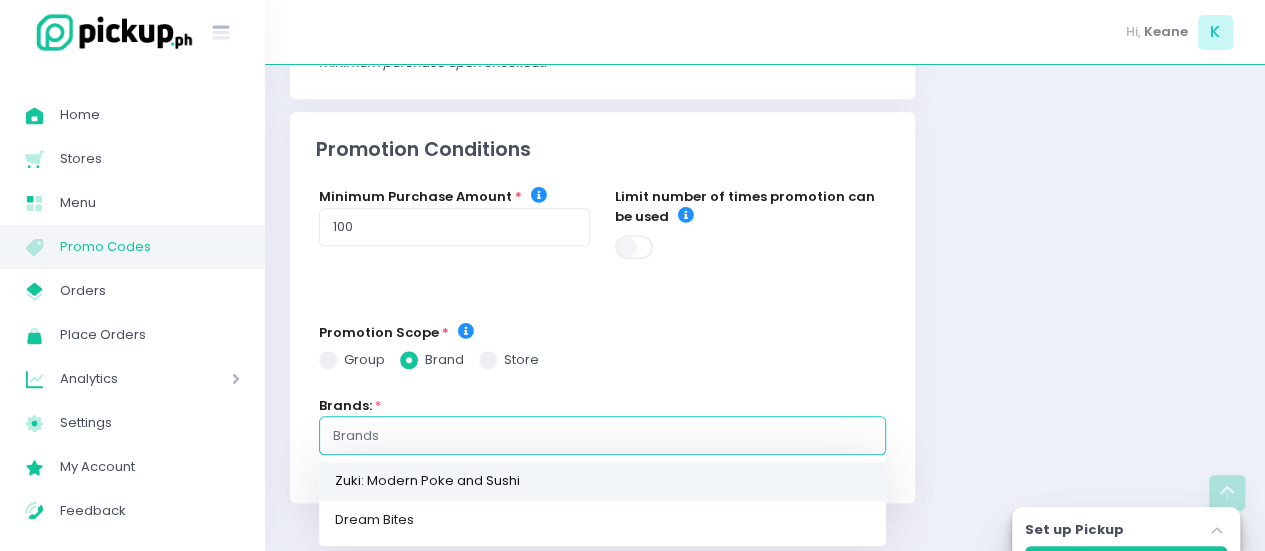 click on "Zuki: Modern Poke and Sushi" at bounding box center (602, 480) 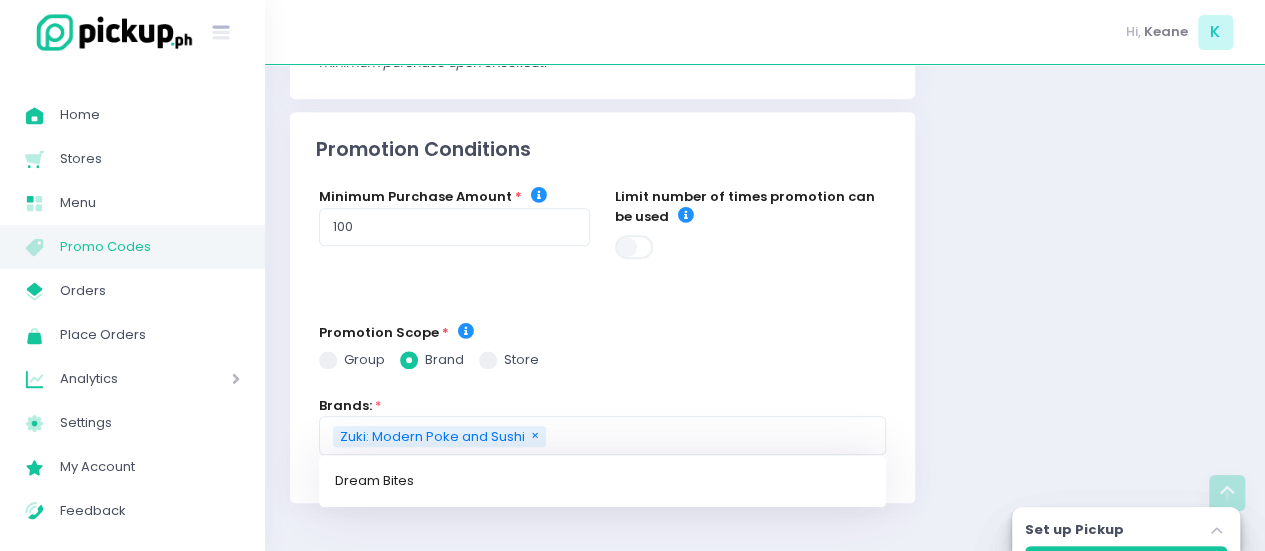 click on "Limit number of times promotion can be used" at bounding box center [751, 241] 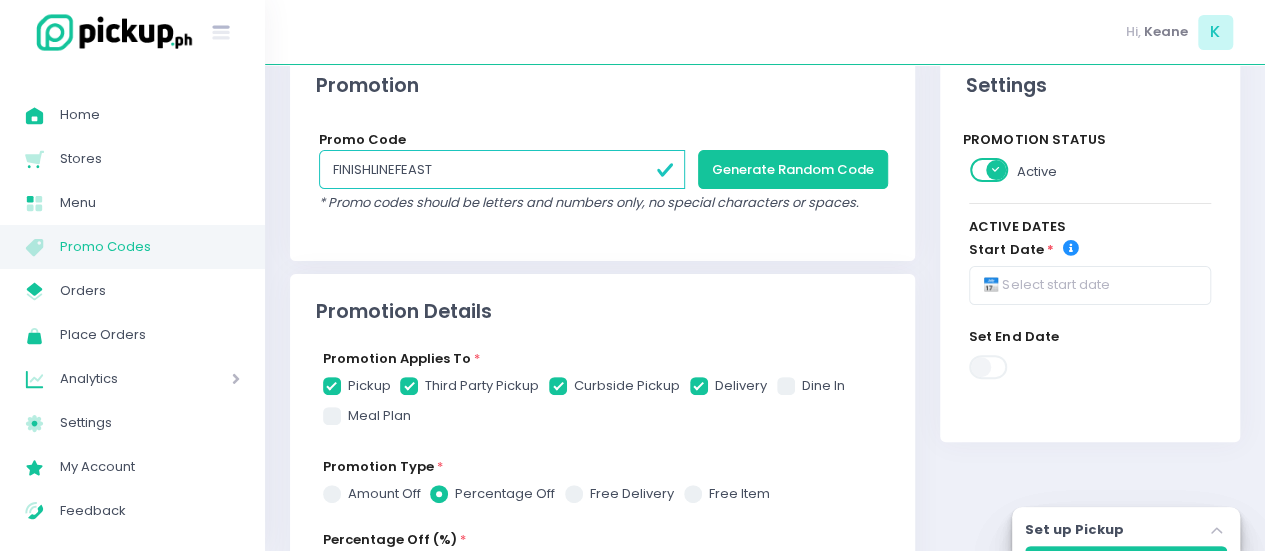 scroll, scrollTop: 173, scrollLeft: 0, axis: vertical 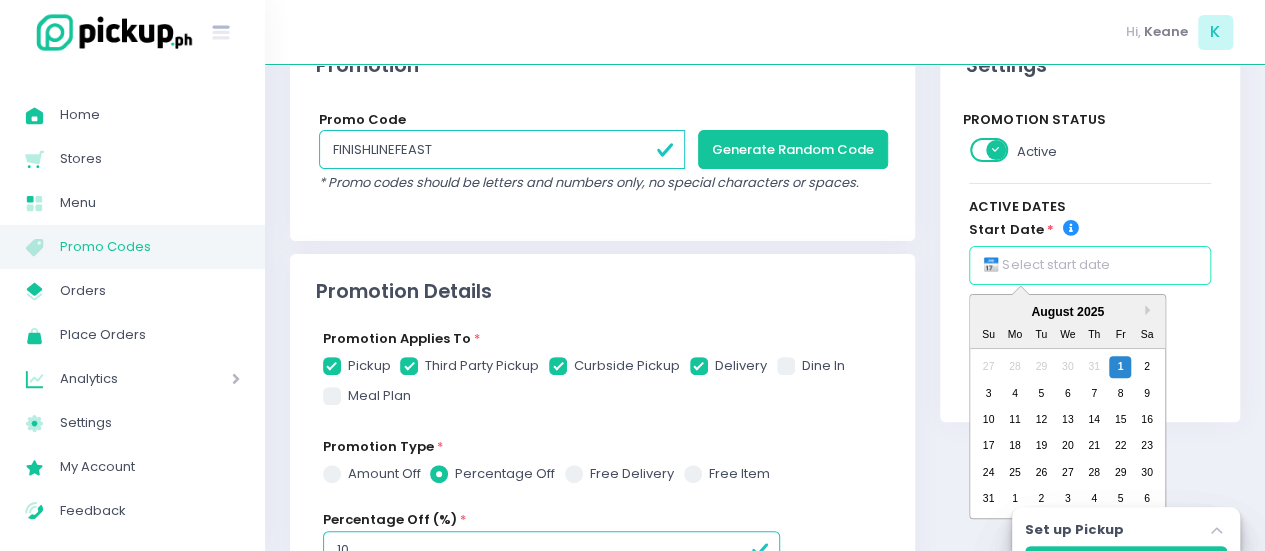 click at bounding box center (1089, 265) 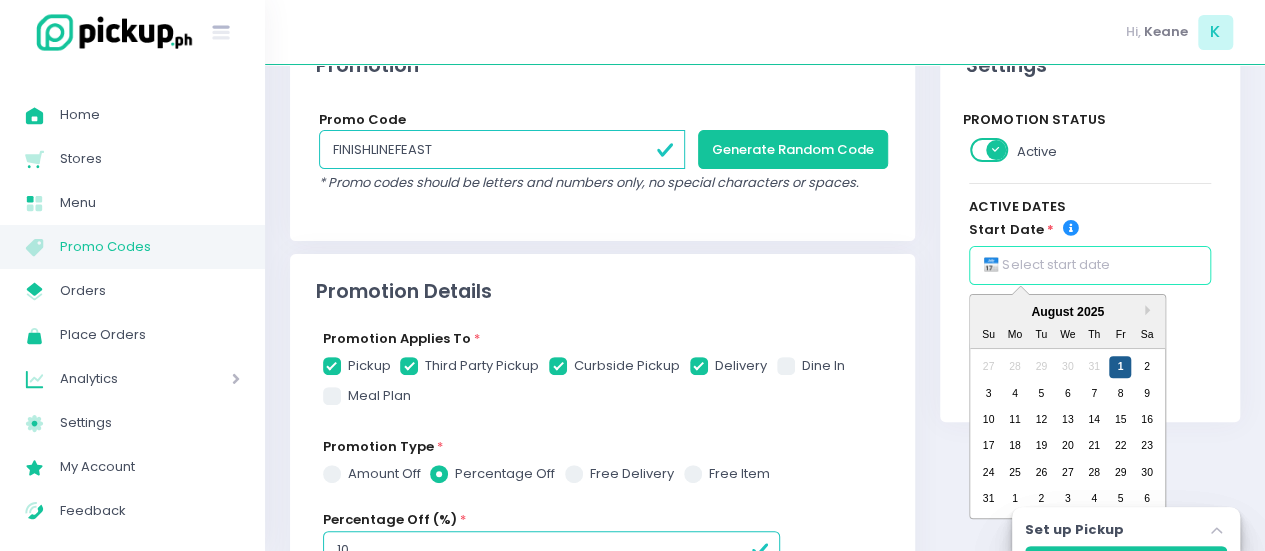 click on "1" at bounding box center [1120, 367] 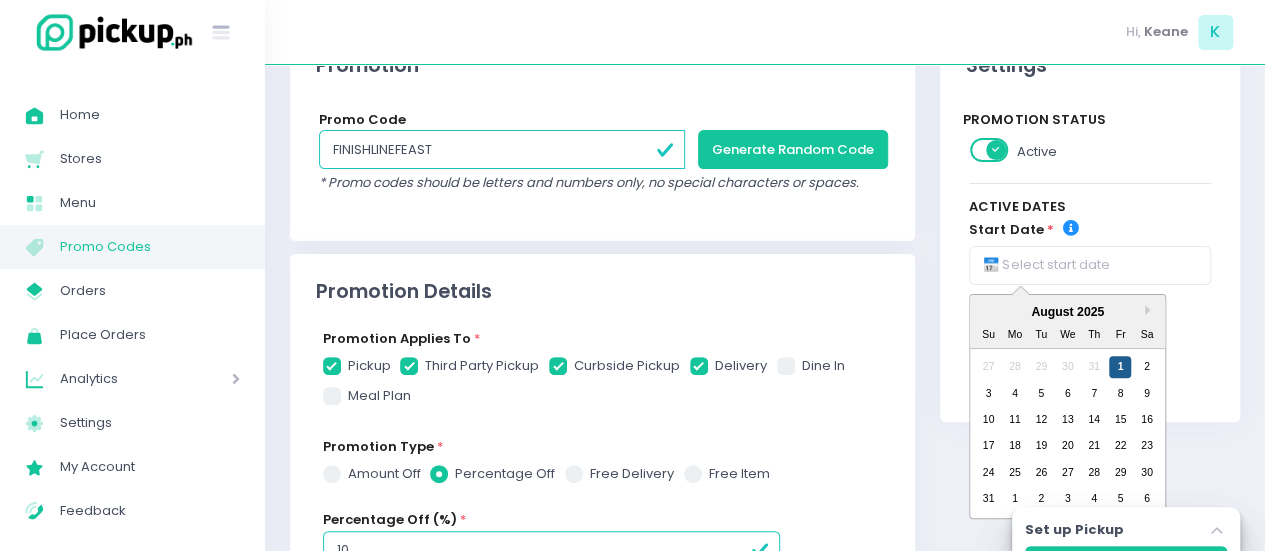 checkbox on "true" 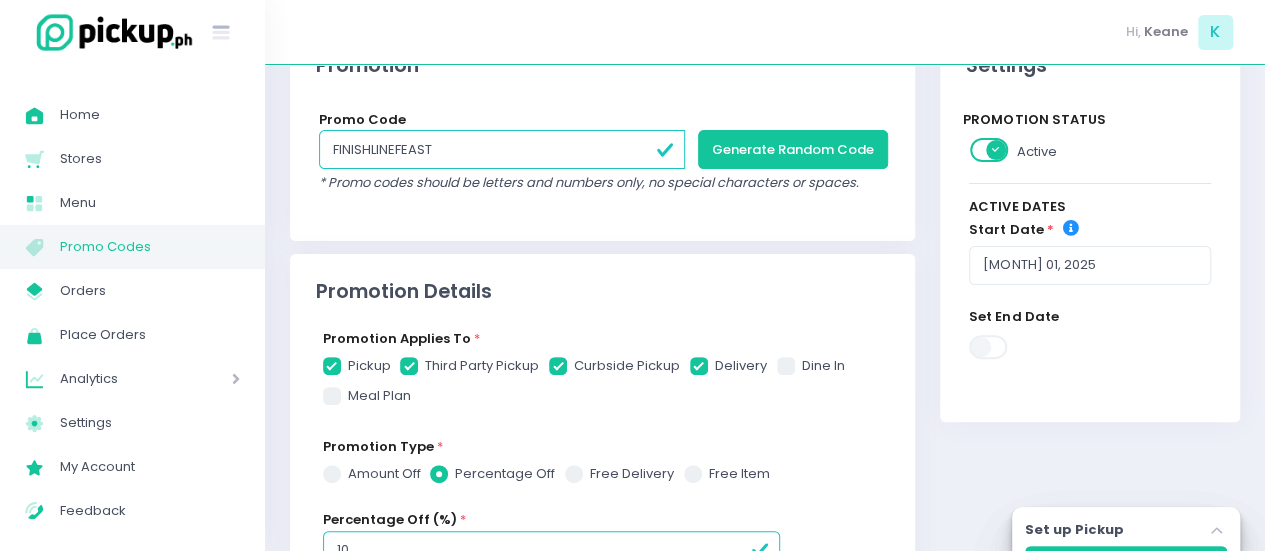 click at bounding box center (989, 347) 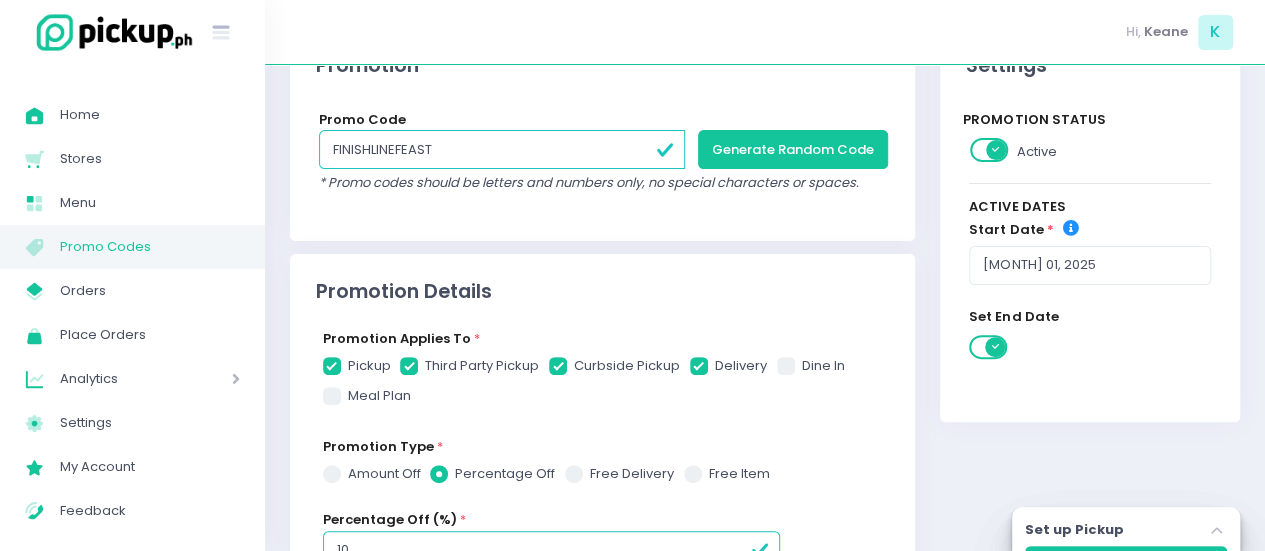 checkbox on "true" 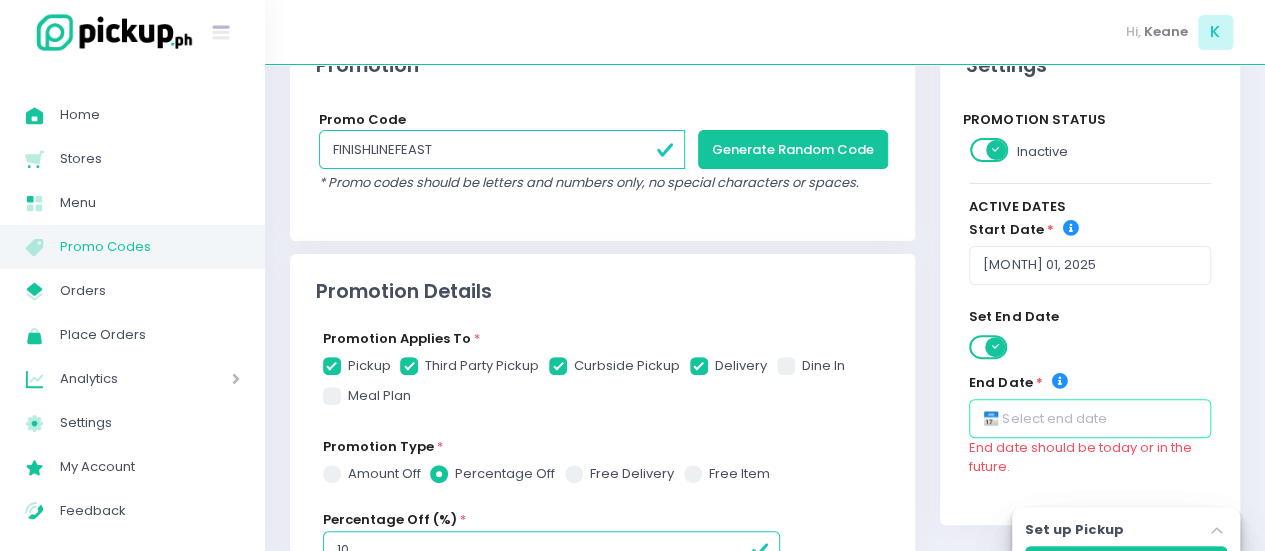 checkbox on "true" 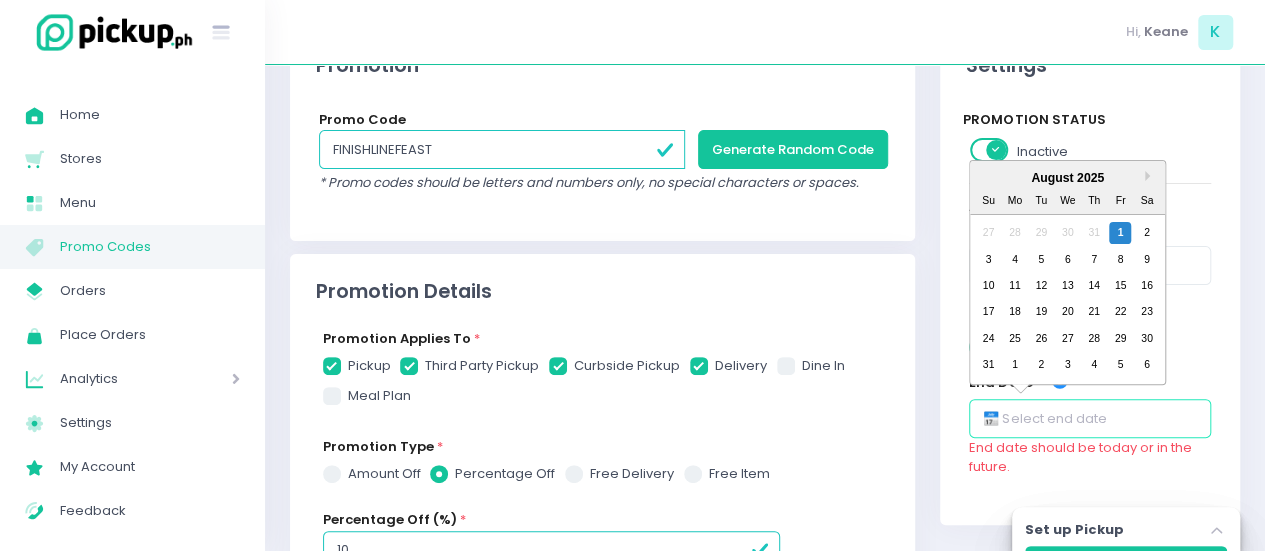 click at bounding box center [1089, 418] 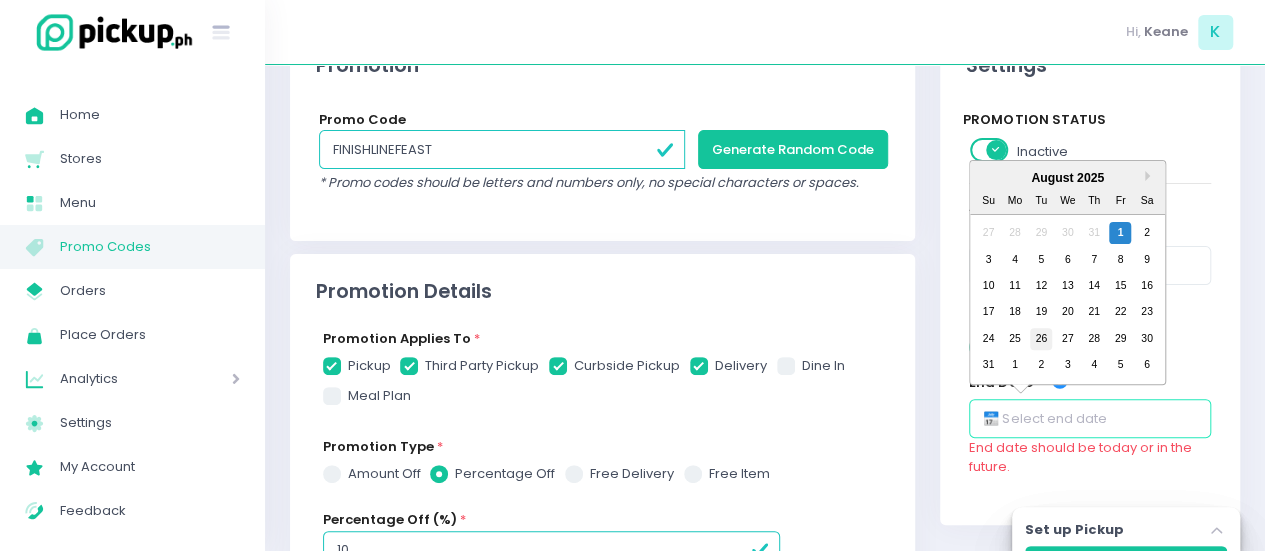 click on "26" at bounding box center [1041, 339] 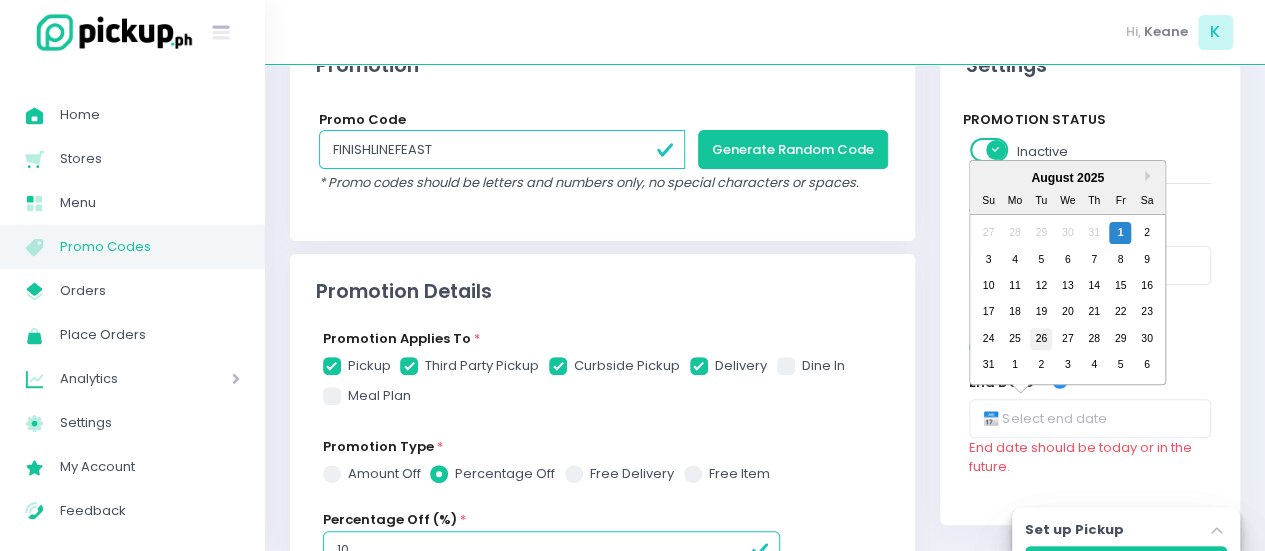 checkbox on "true" 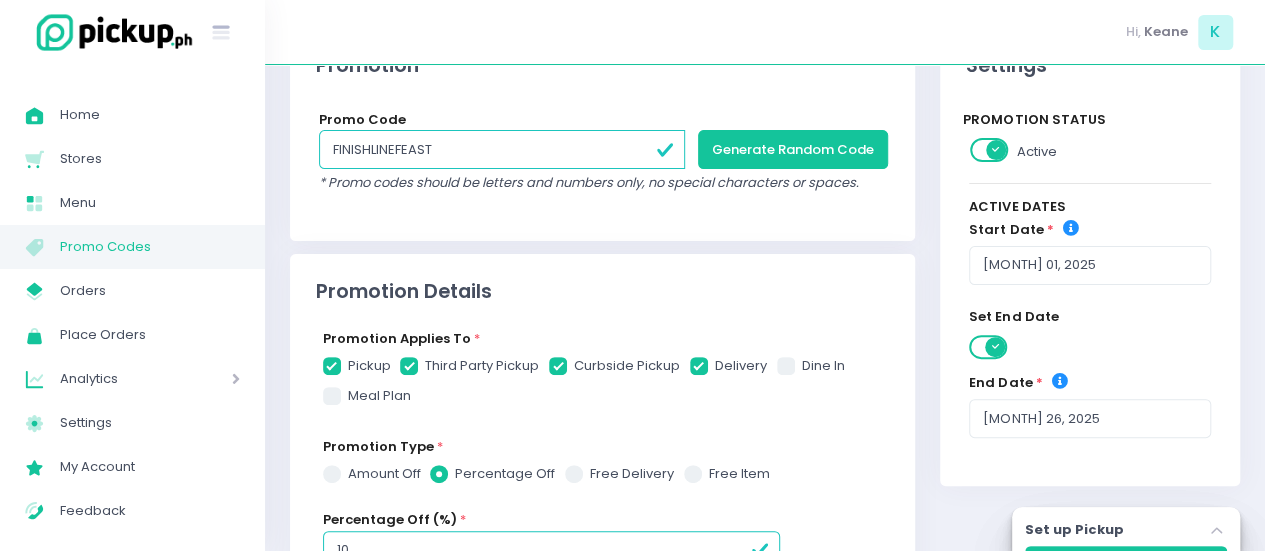click on "start date   *         [MONTH] 01, 2025 set end date   end date   *         [MONTH] 26, 2025" at bounding box center (1089, 329) 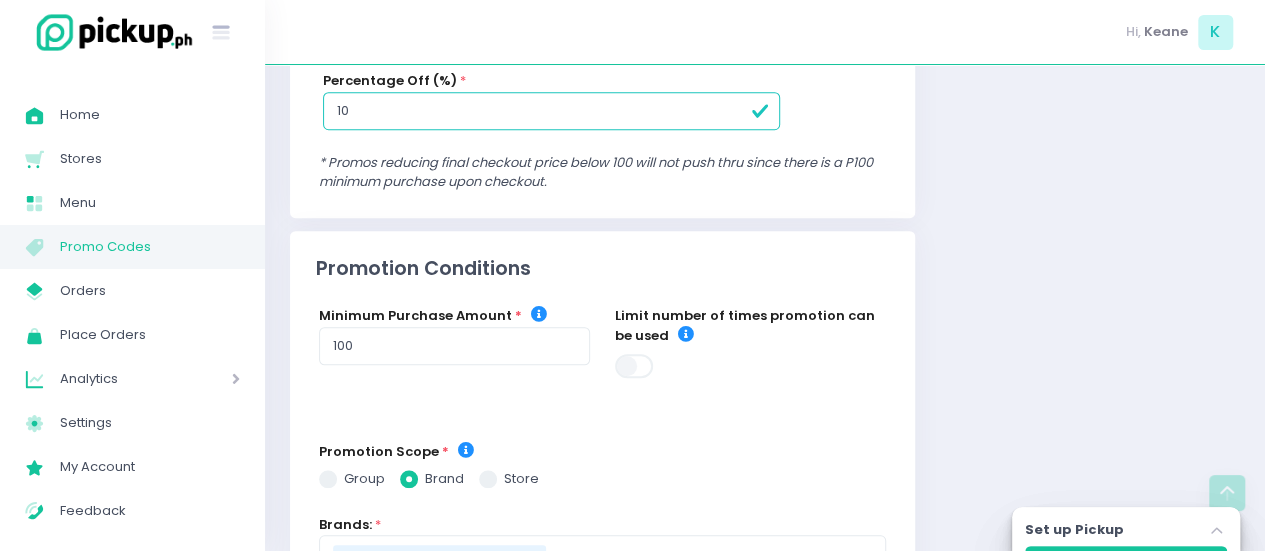 scroll, scrollTop: 656, scrollLeft: 0, axis: vertical 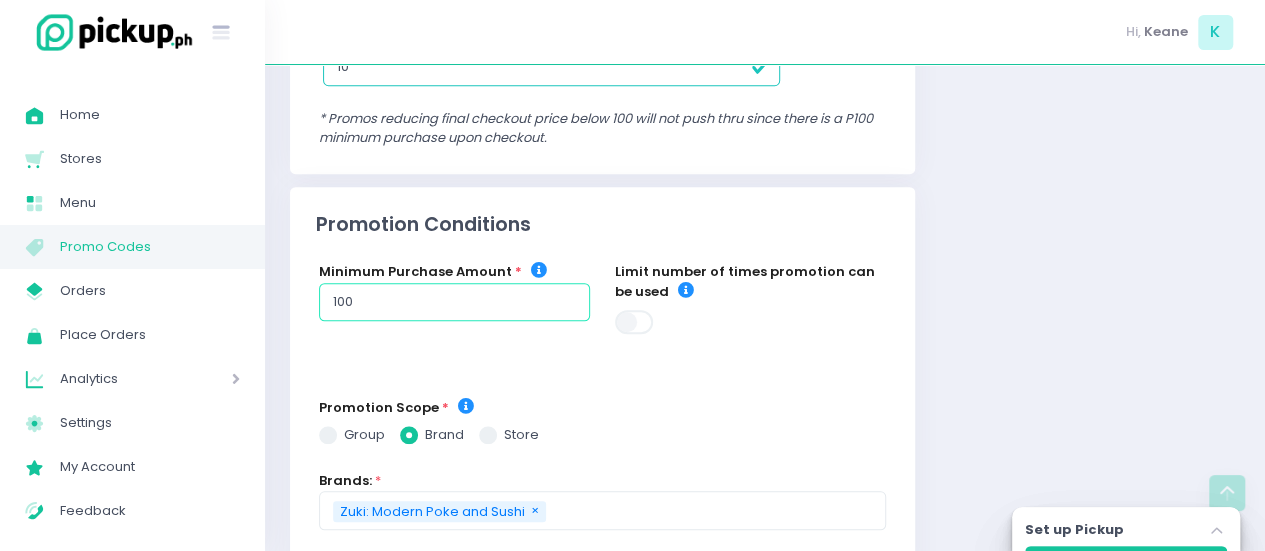 click on "100" at bounding box center (454, 302) 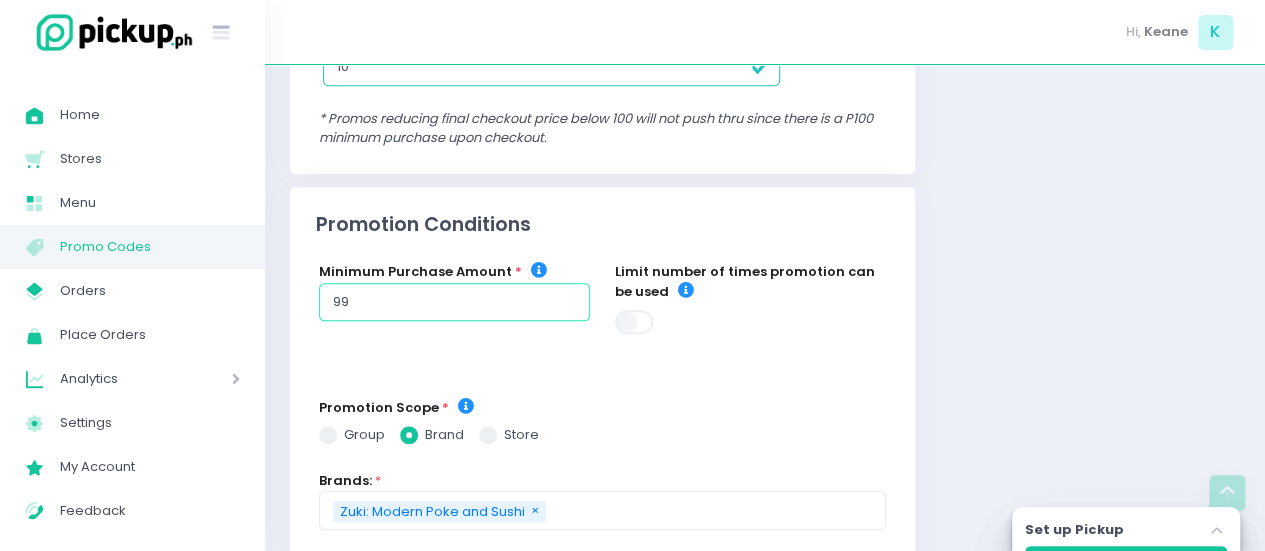type on "99" 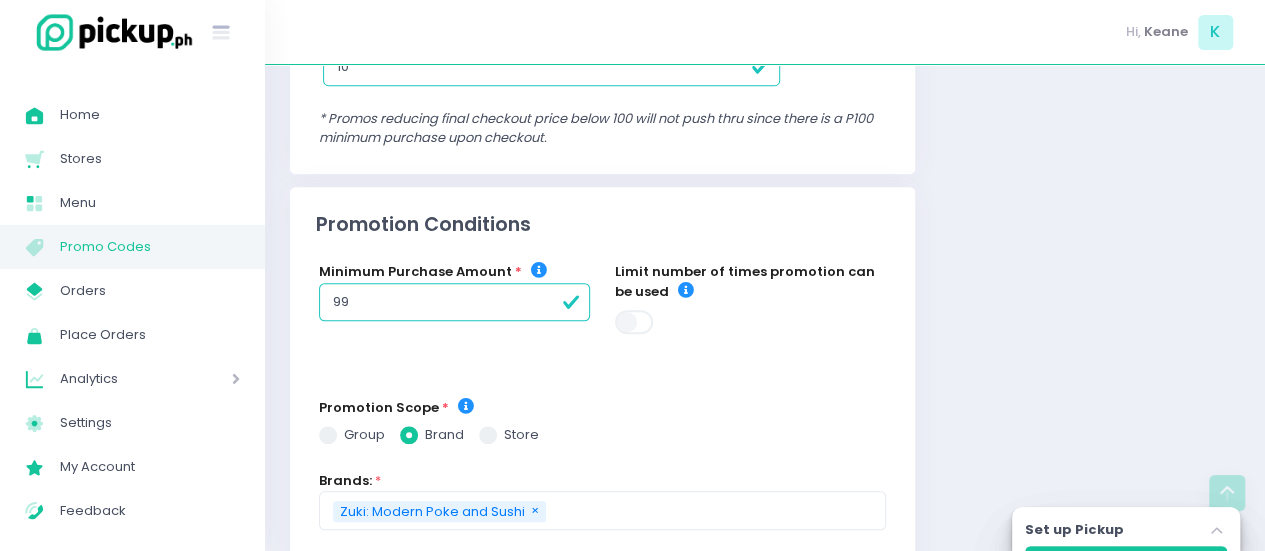 click on "99" at bounding box center [454, 302] 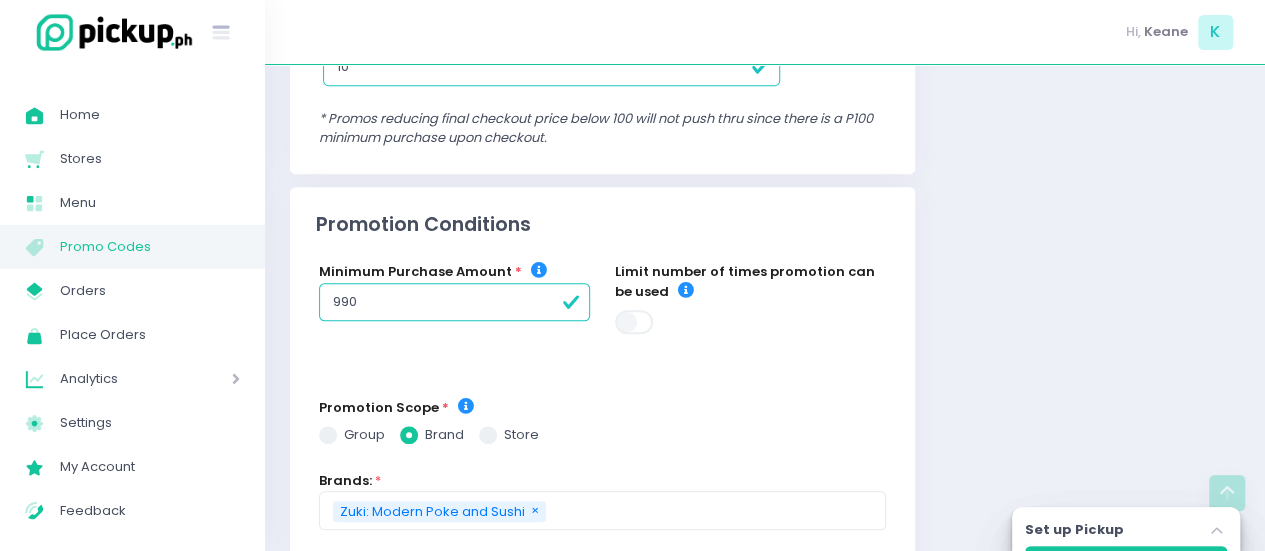checkbox on "true" 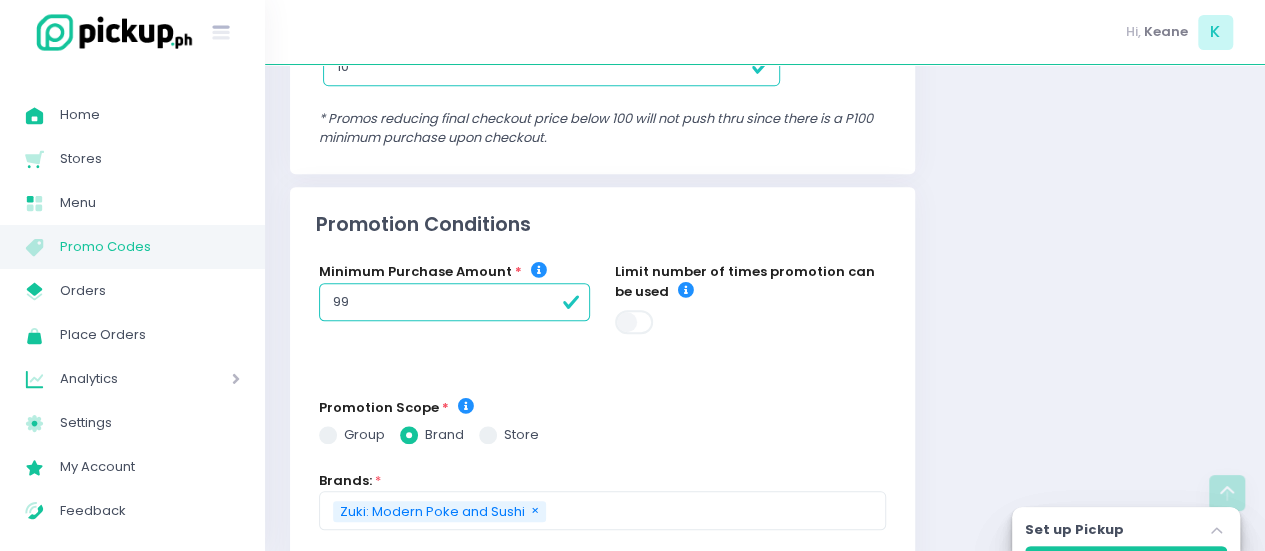 checkbox on "true" 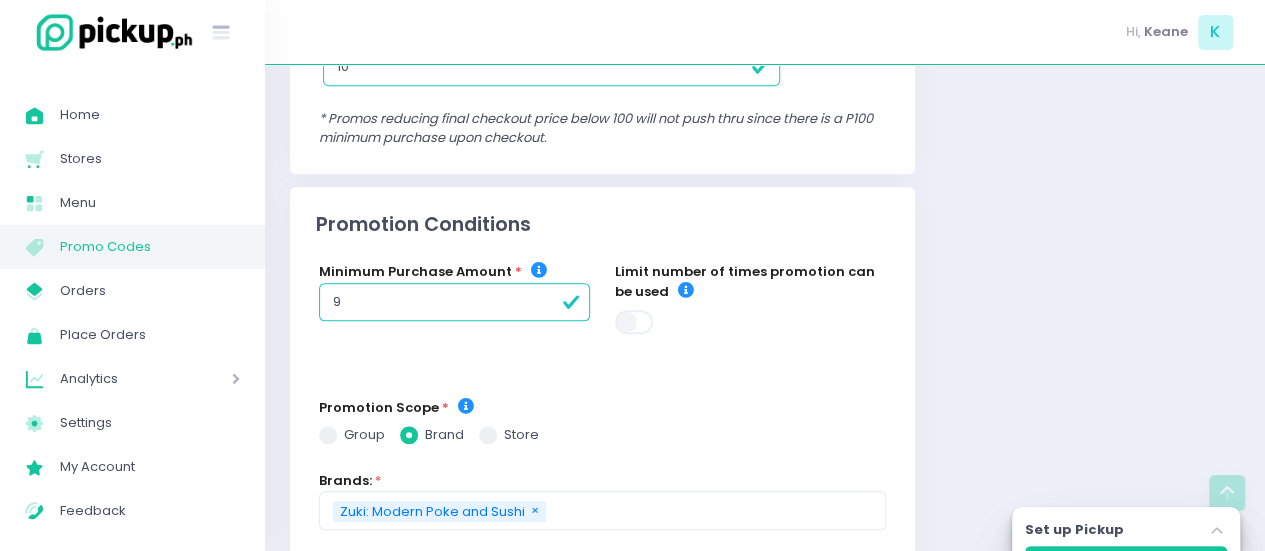 checkbox on "true" 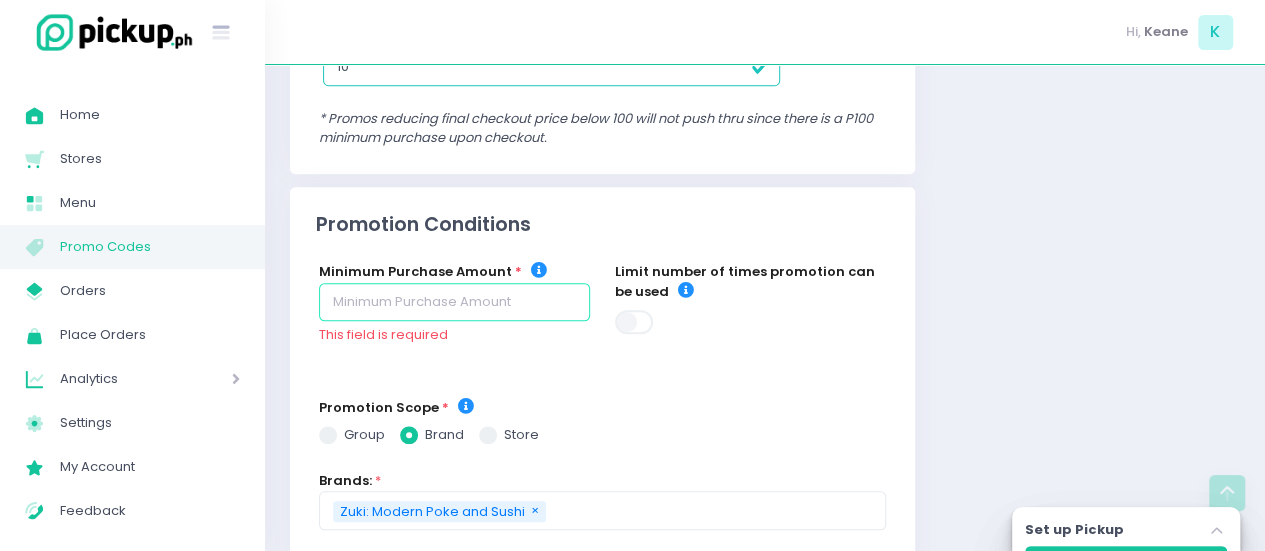 checkbox on "true" 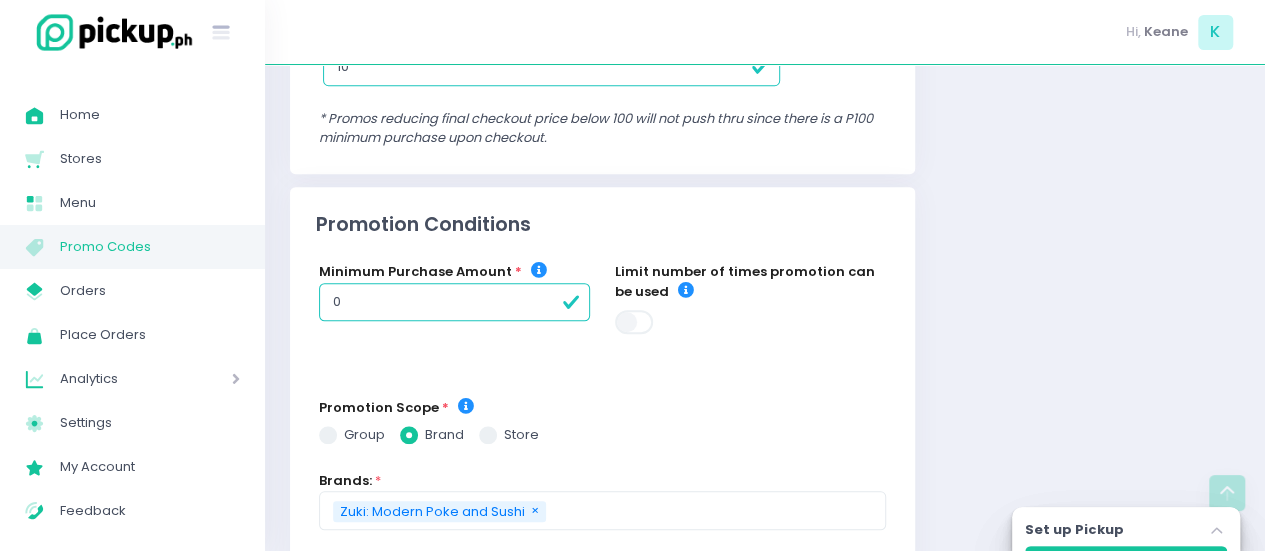 type on "0" 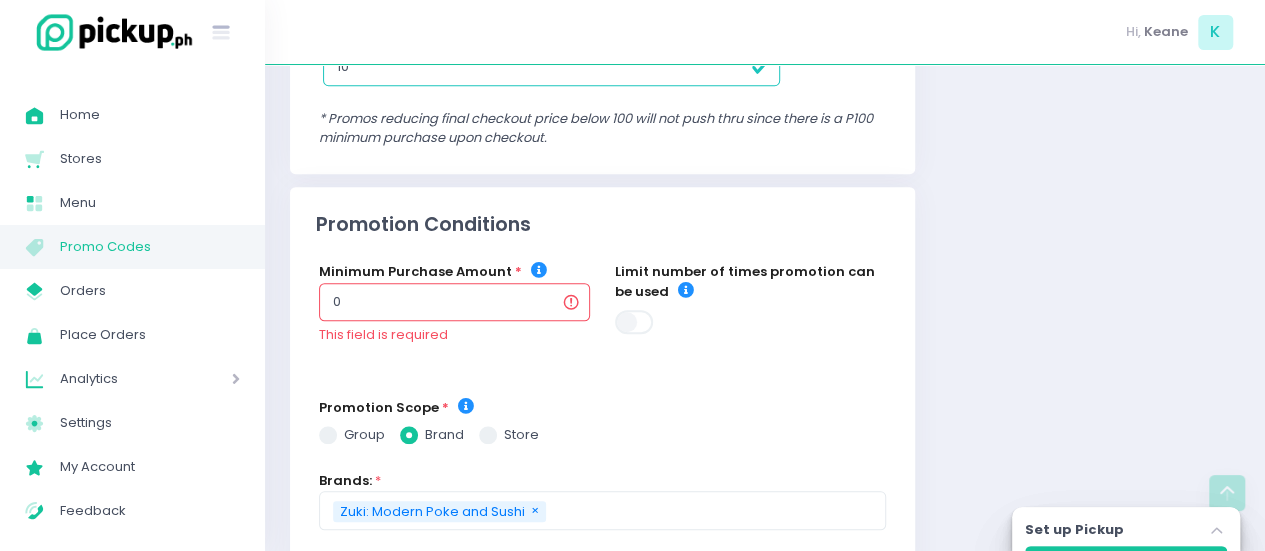 click on "promotion scope   *           group   brand   store" at bounding box center (602, 423) 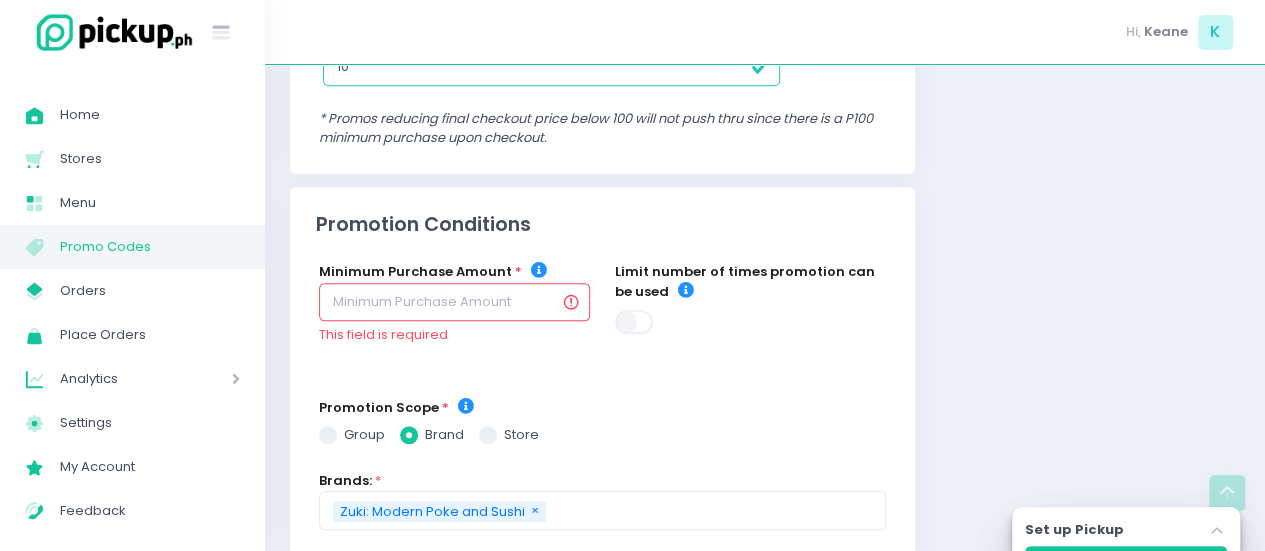 click at bounding box center (454, 302) 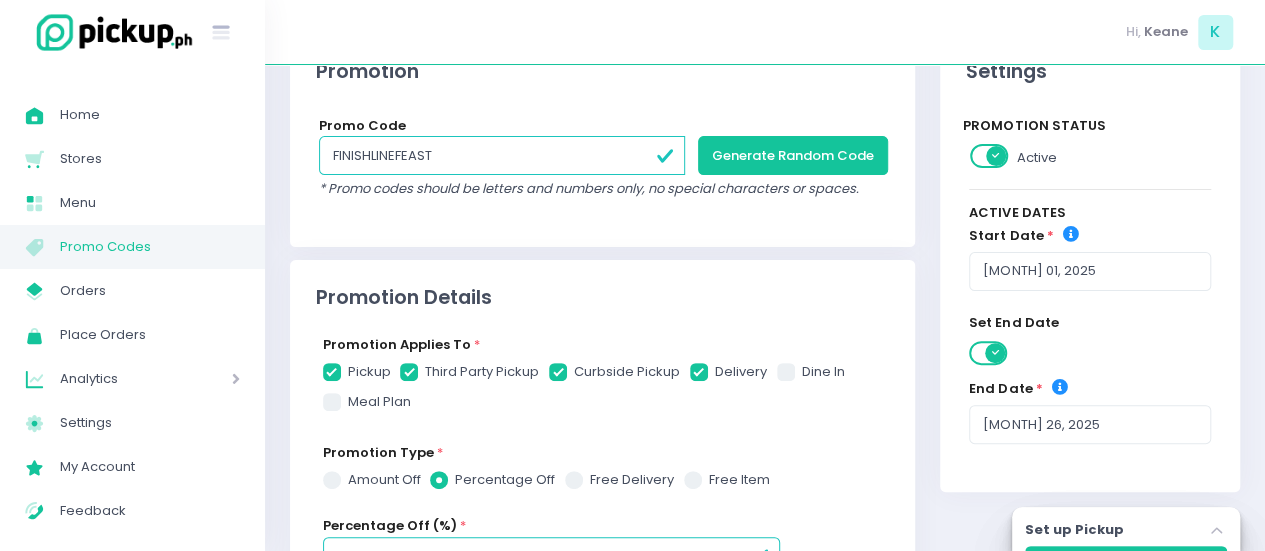 scroll, scrollTop: 0, scrollLeft: 0, axis: both 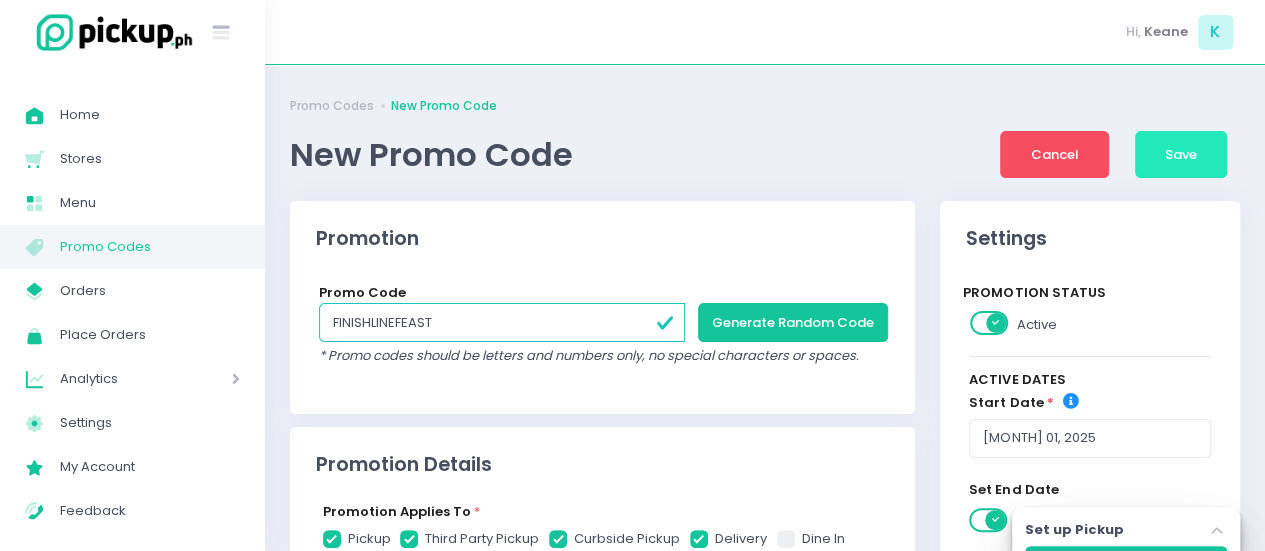 type on "1" 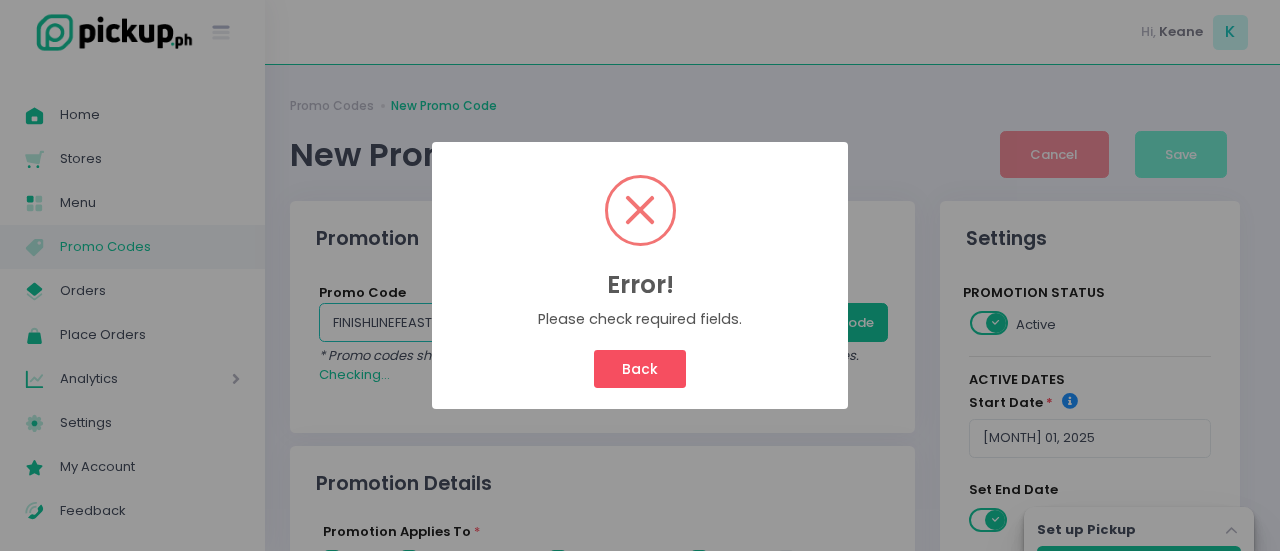 checkbox on "true" 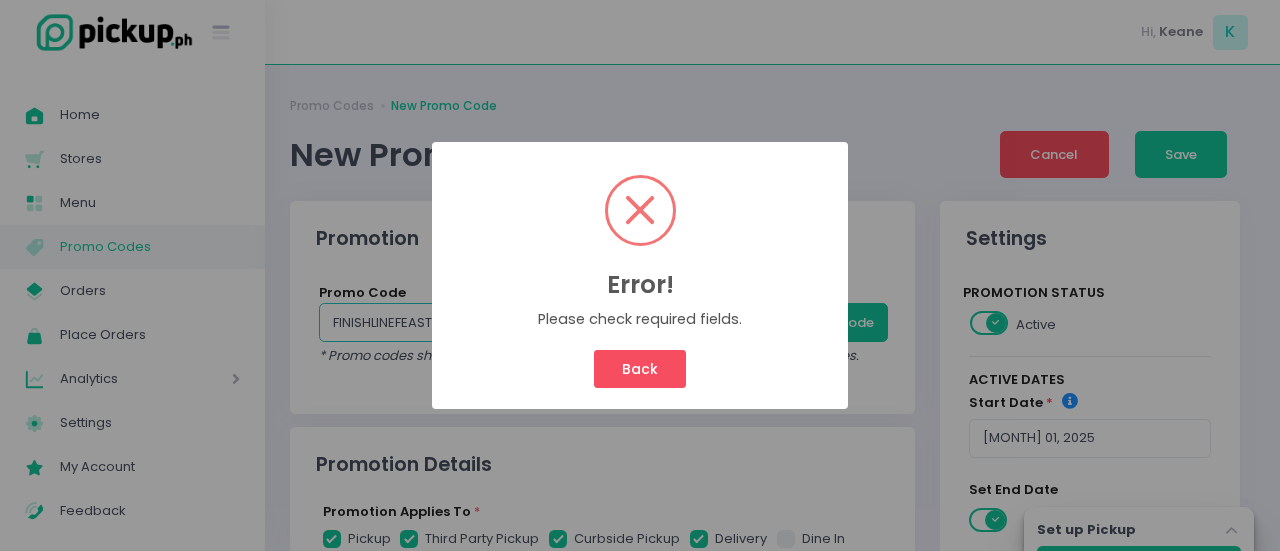 click on "Back Cancel" at bounding box center [640, 369] 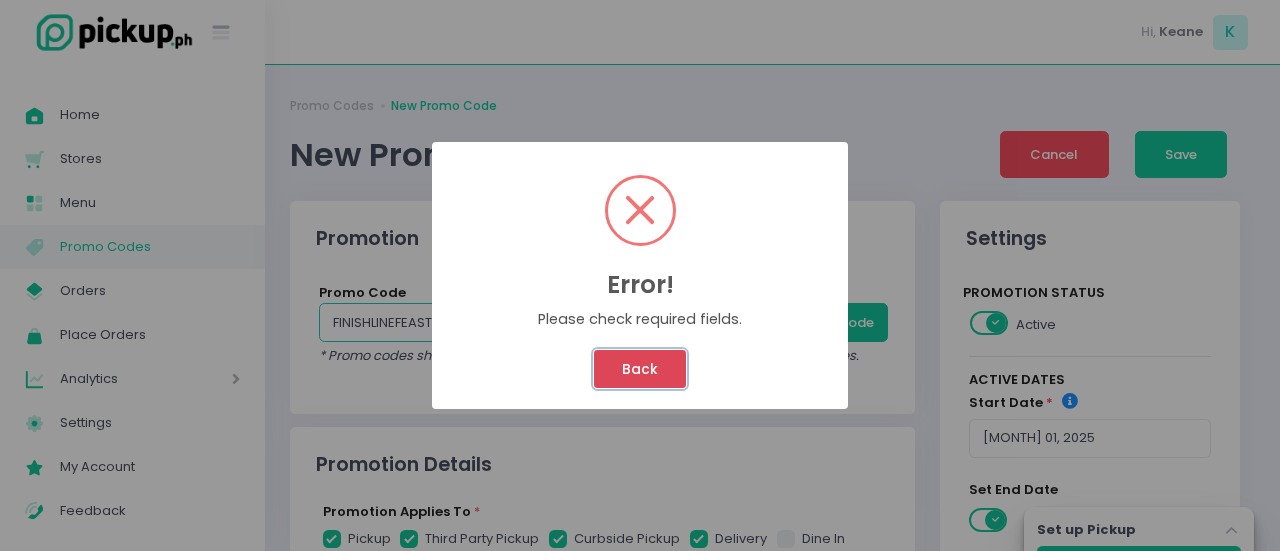 click on "Back" at bounding box center (639, 369) 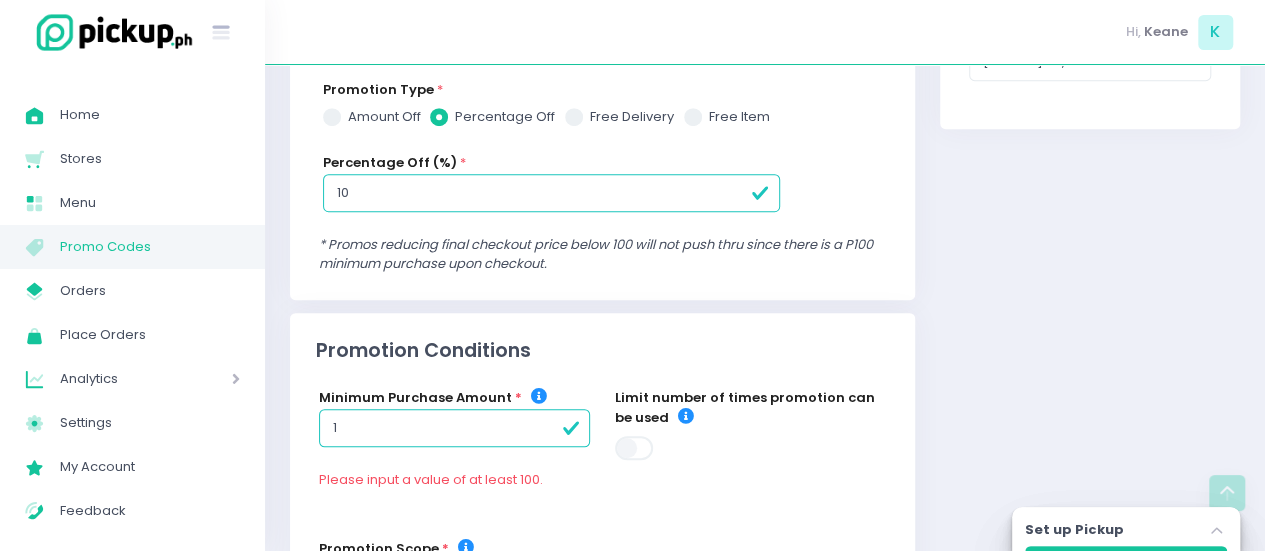 scroll, scrollTop: 574, scrollLeft: 0, axis: vertical 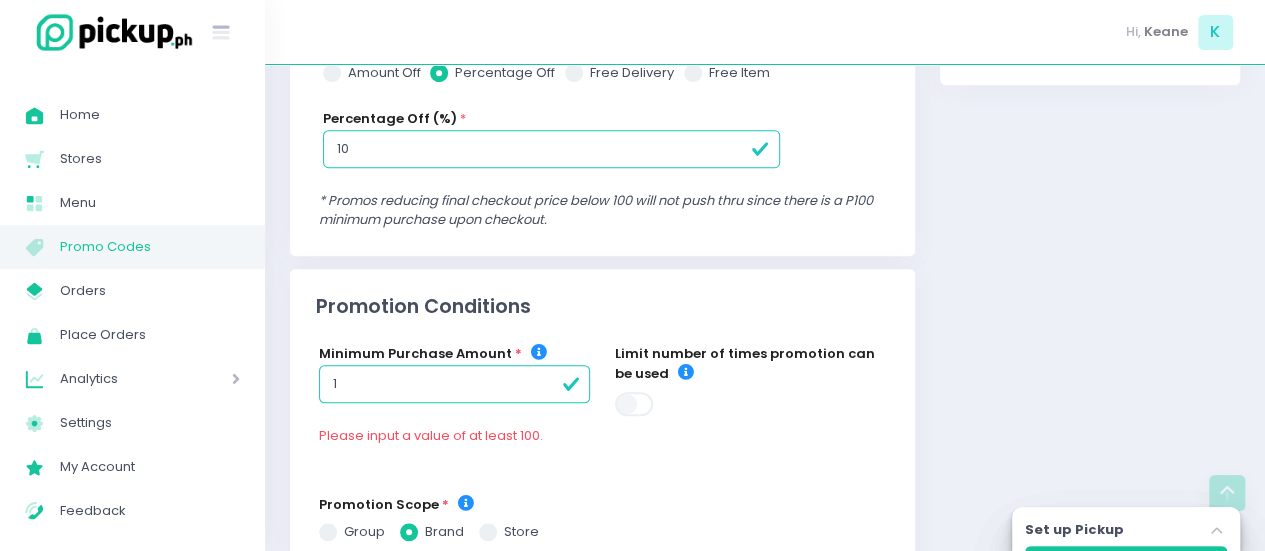 checkbox on "true" 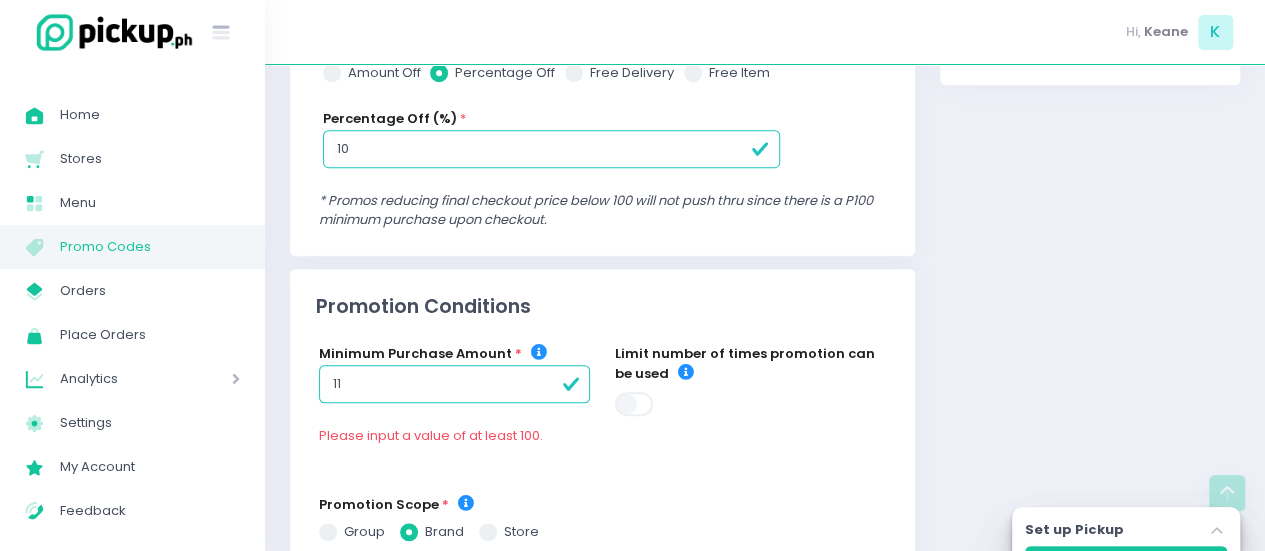 radio on "true" 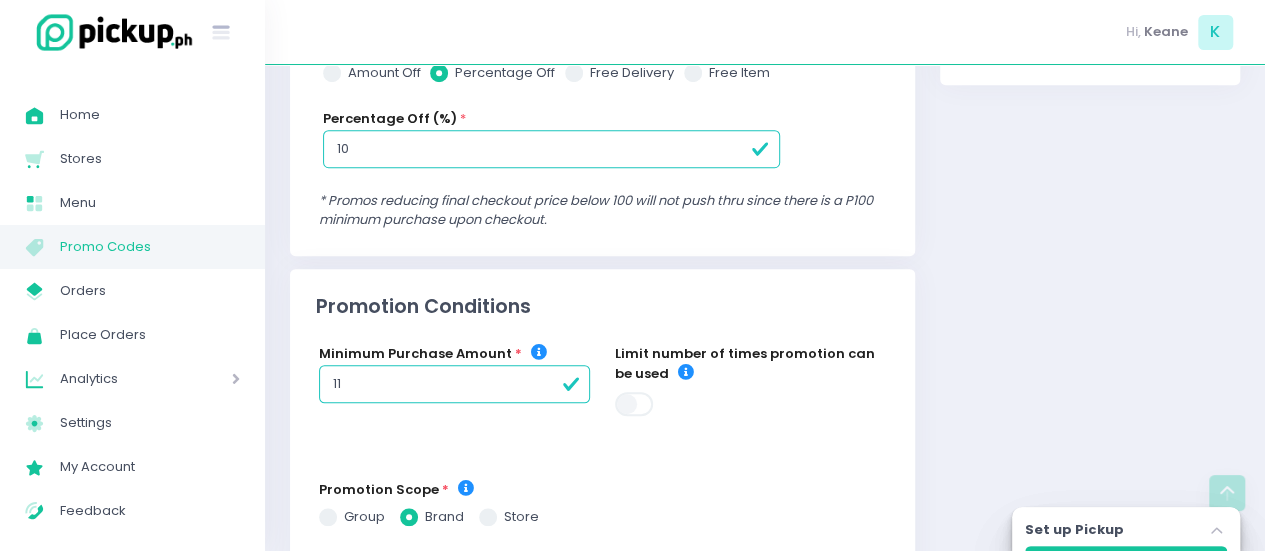 checkbox on "true" 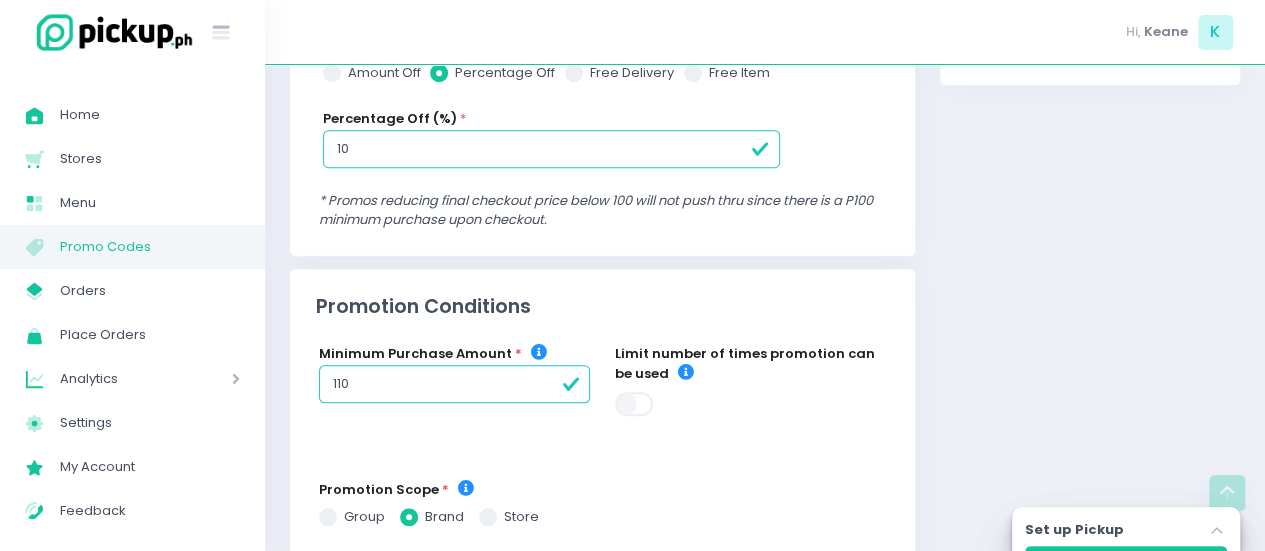 checkbox on "true" 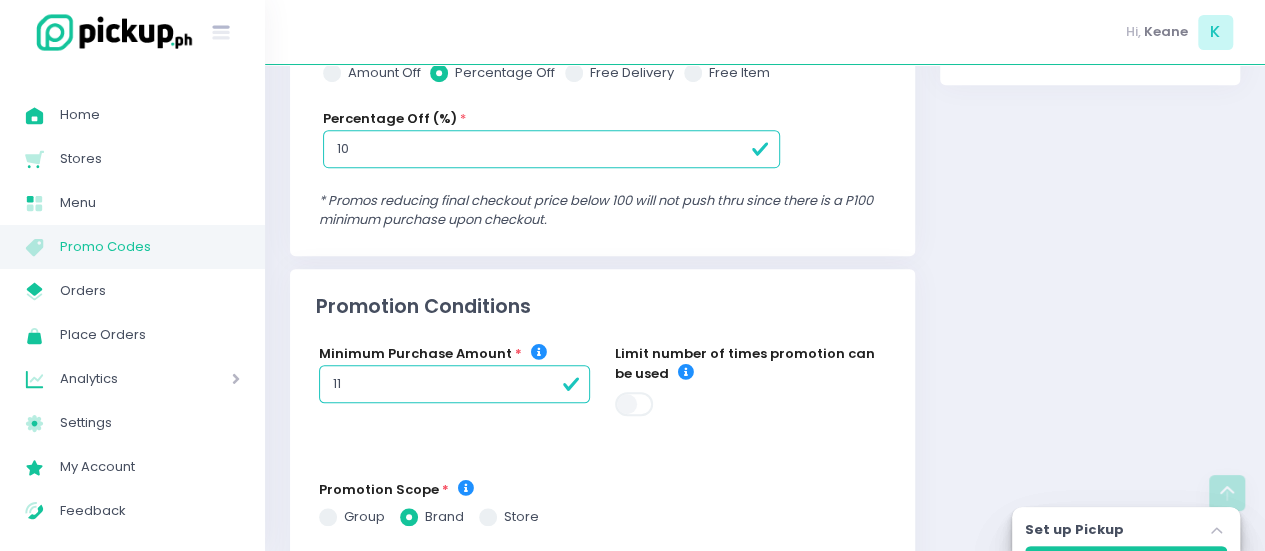 type 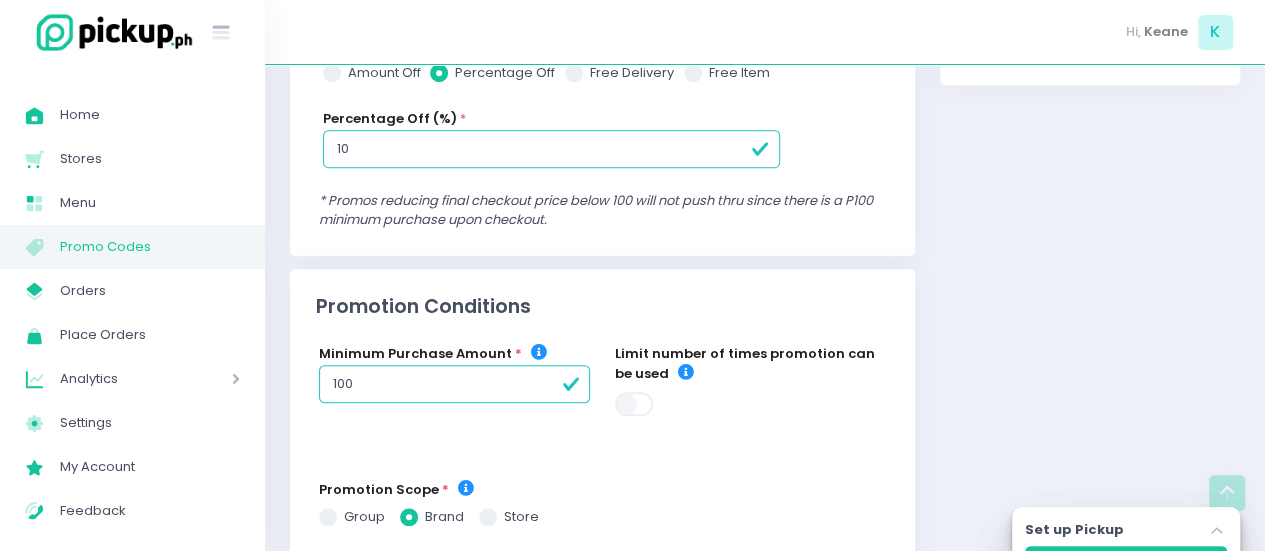 click on "Settings Promotion Status   Active Active Dates start date   *         [MONTH] 01, 2025 set end date   end date   *         [MONTH] 26, 2025" at bounding box center (1089, 149) 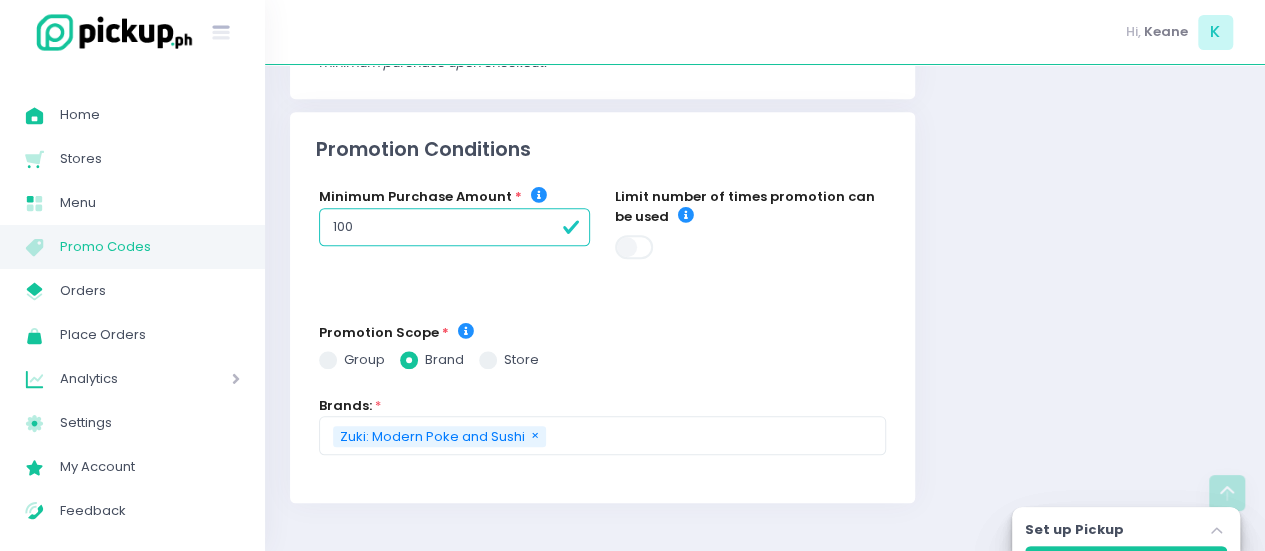scroll, scrollTop: 0, scrollLeft: 0, axis: both 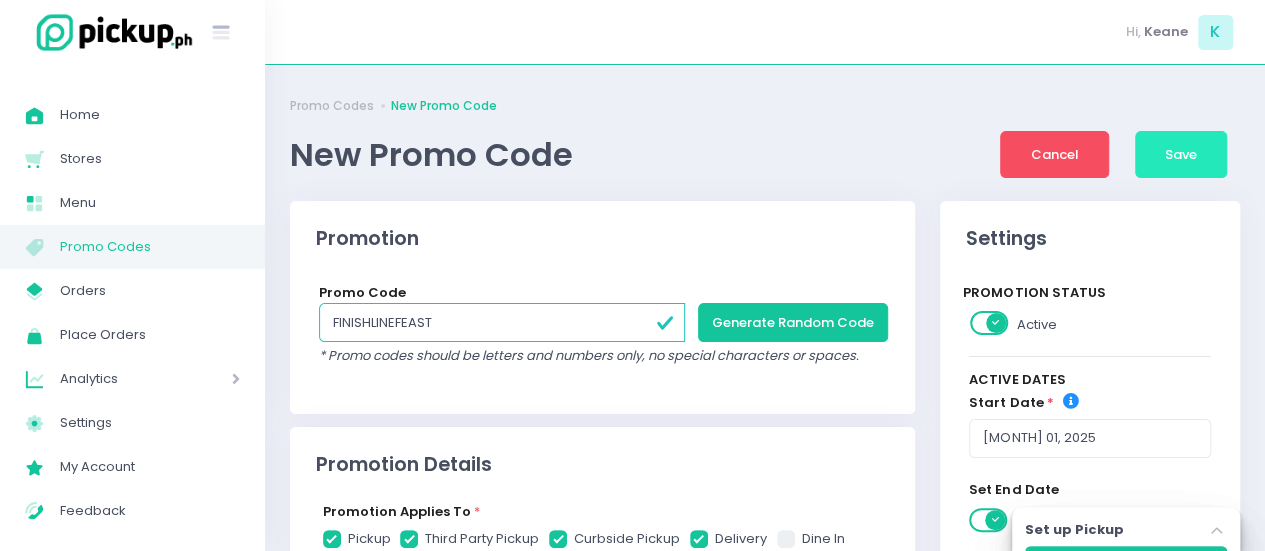 click on "Save" at bounding box center (1181, 155) 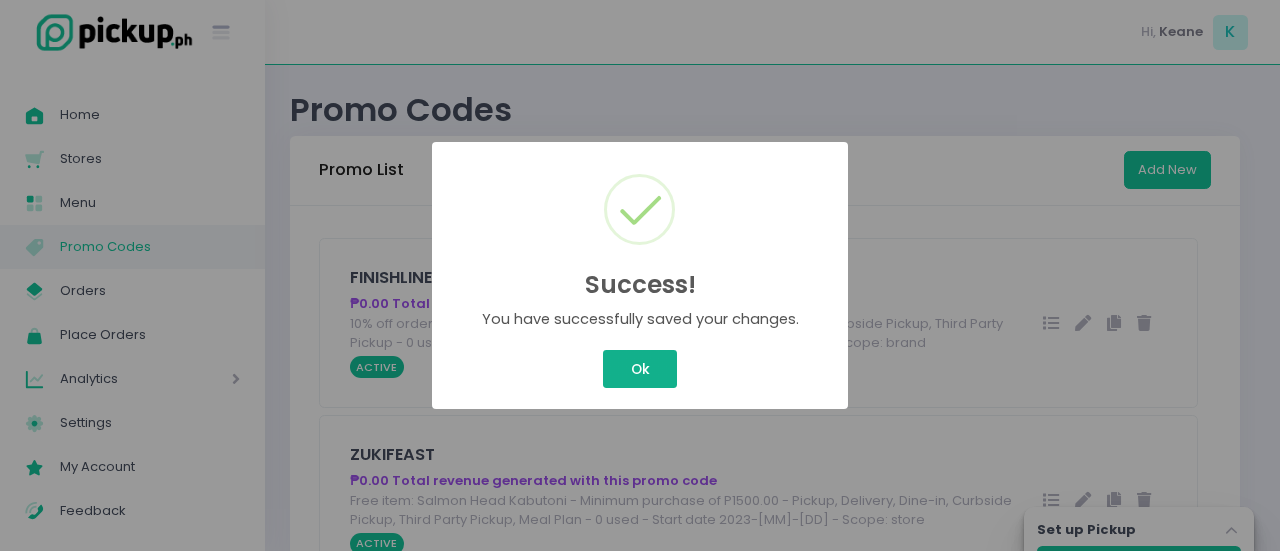 click on "Ok" at bounding box center [640, 369] 